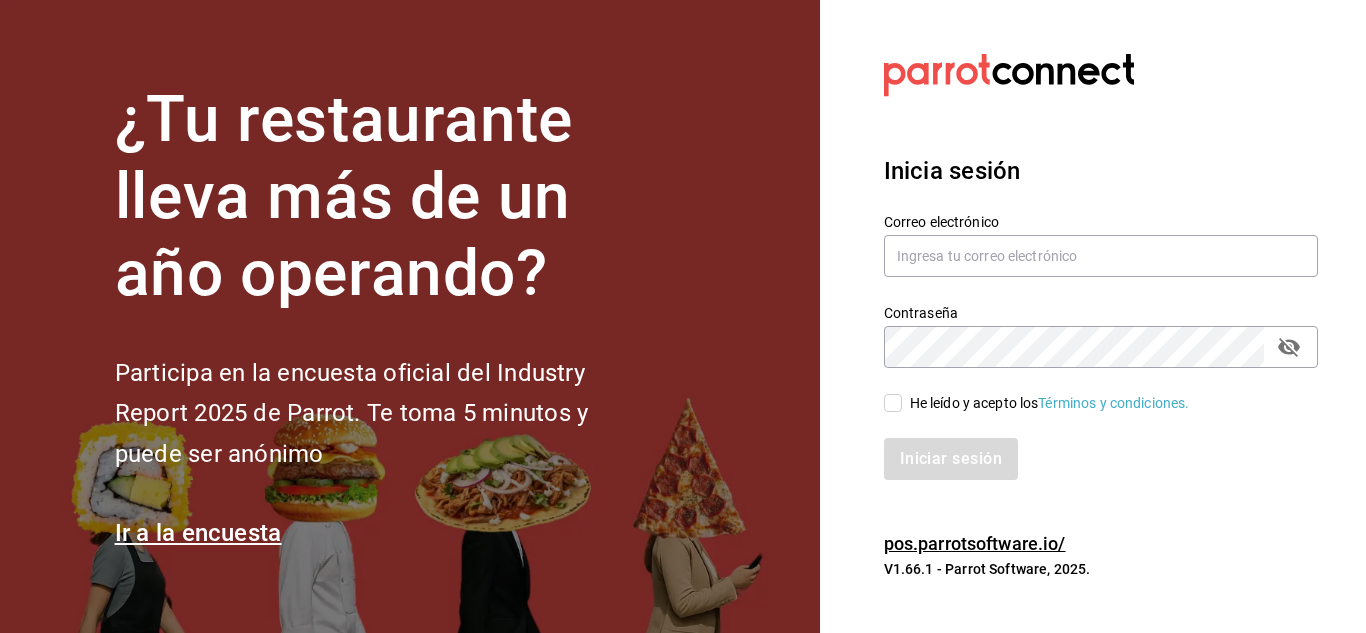scroll, scrollTop: 0, scrollLeft: 0, axis: both 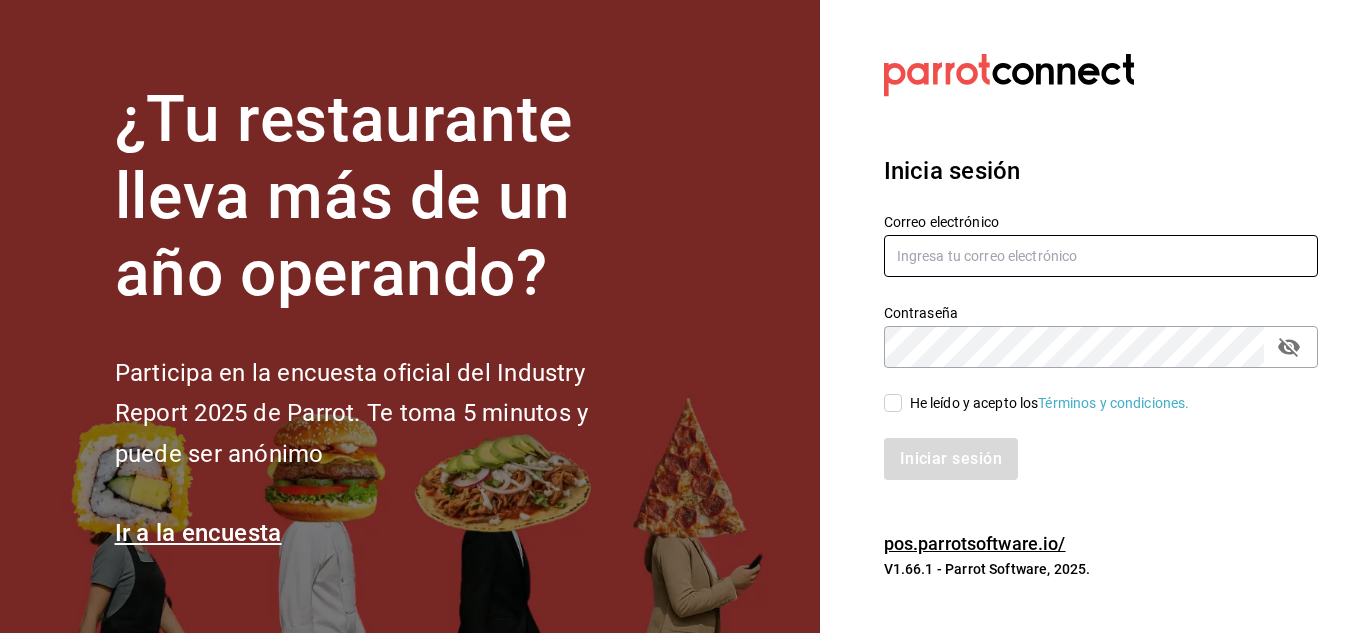type on "mochomos.arcos@grupocosteno.com" 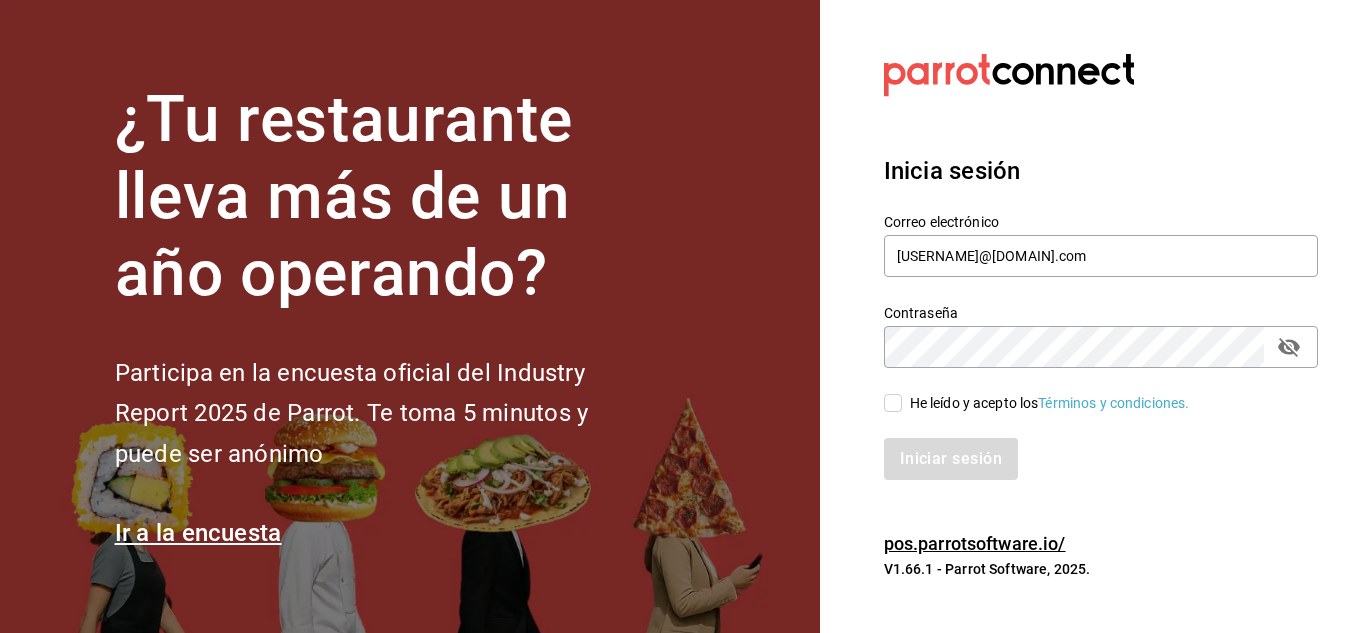 click on "He leído y acepto los  Términos y condiciones." at bounding box center [893, 403] 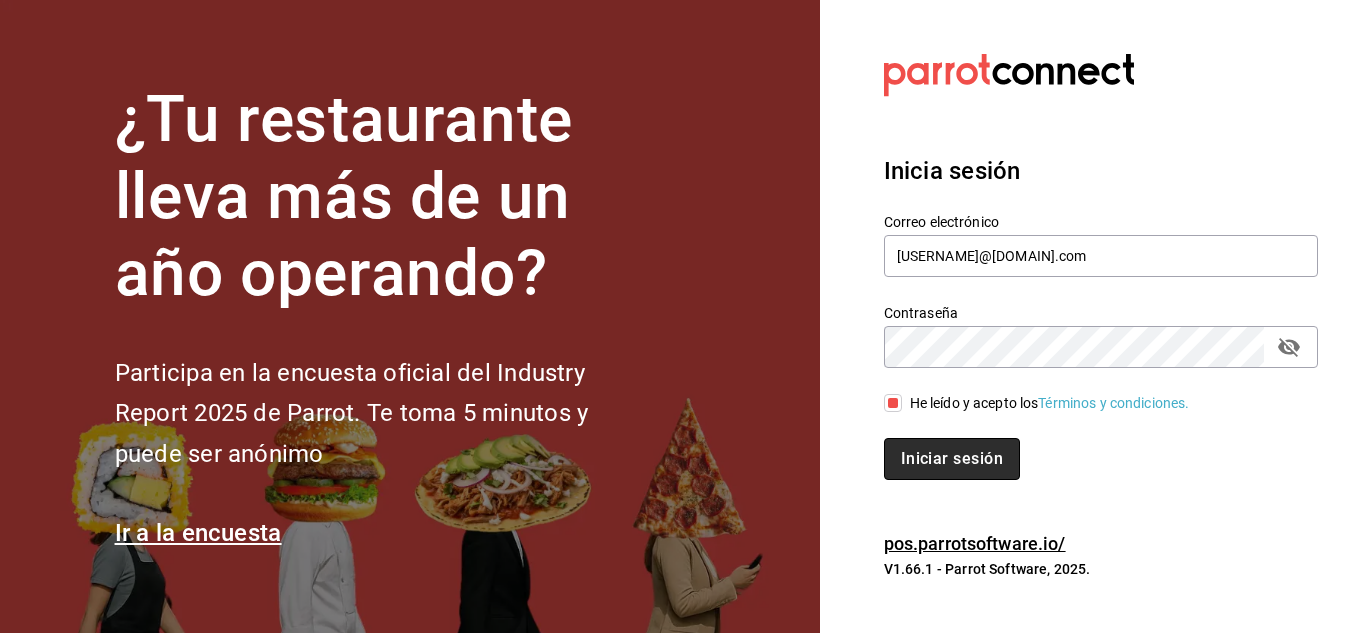 click on "Iniciar sesión" at bounding box center (952, 459) 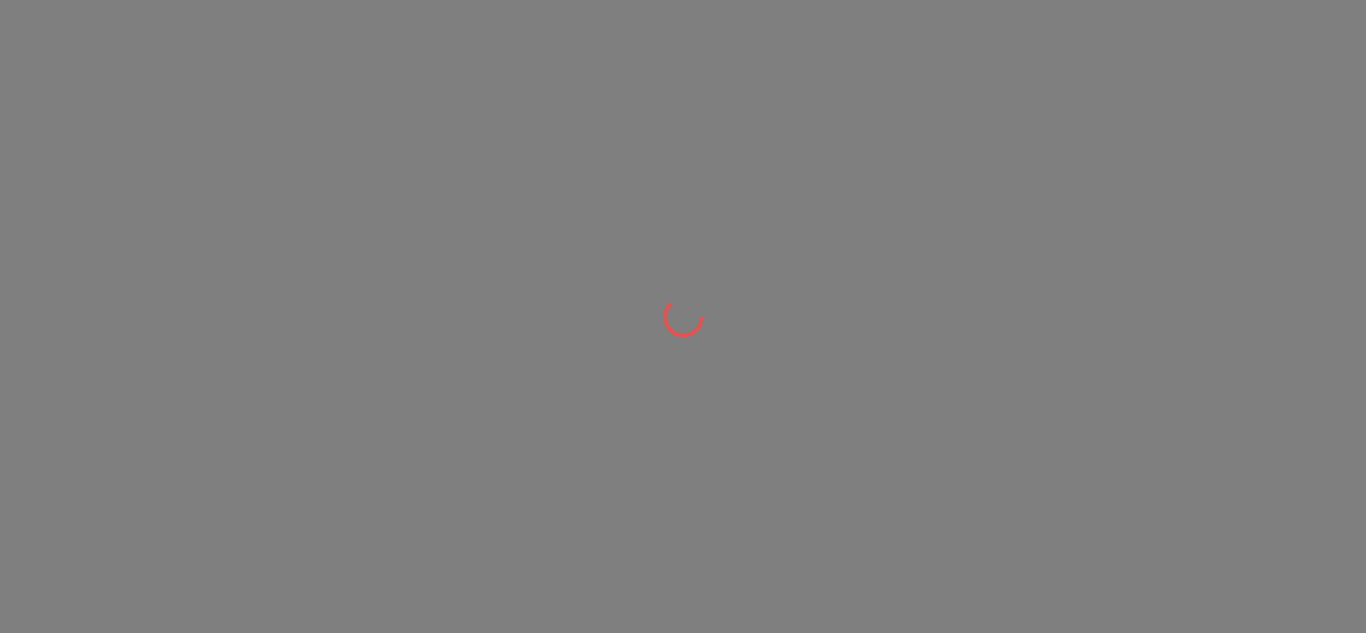 scroll, scrollTop: 0, scrollLeft: 0, axis: both 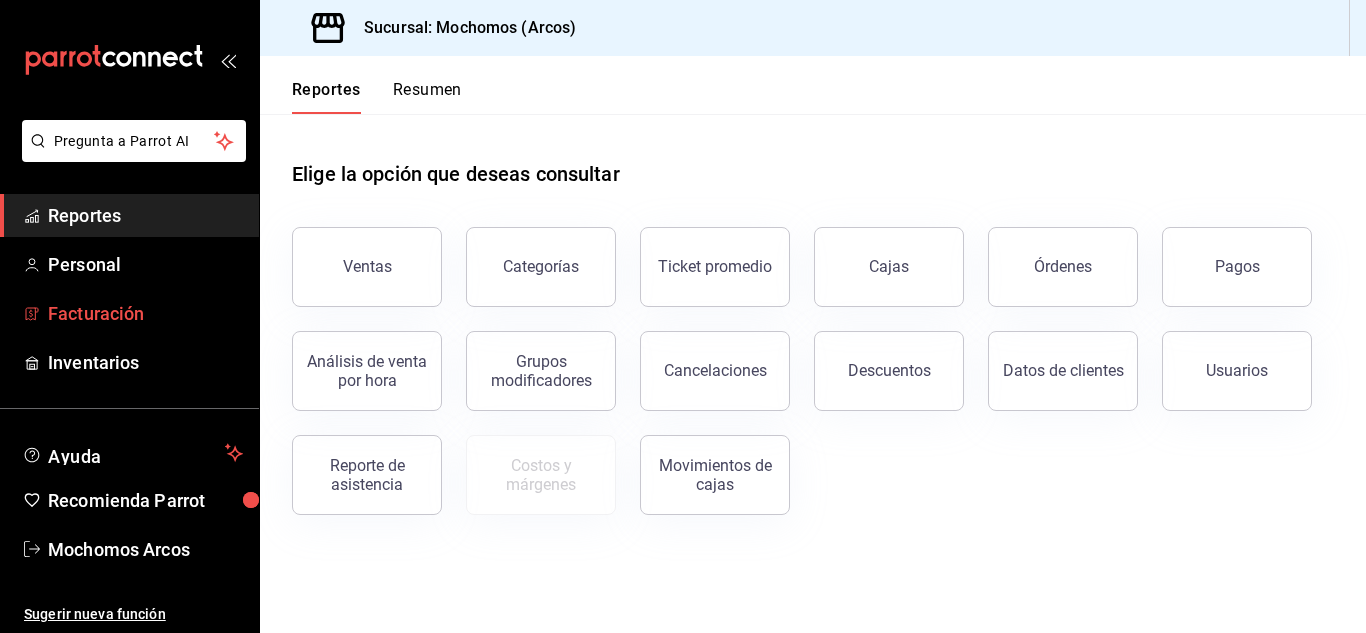 click on "Facturación" at bounding box center (145, 313) 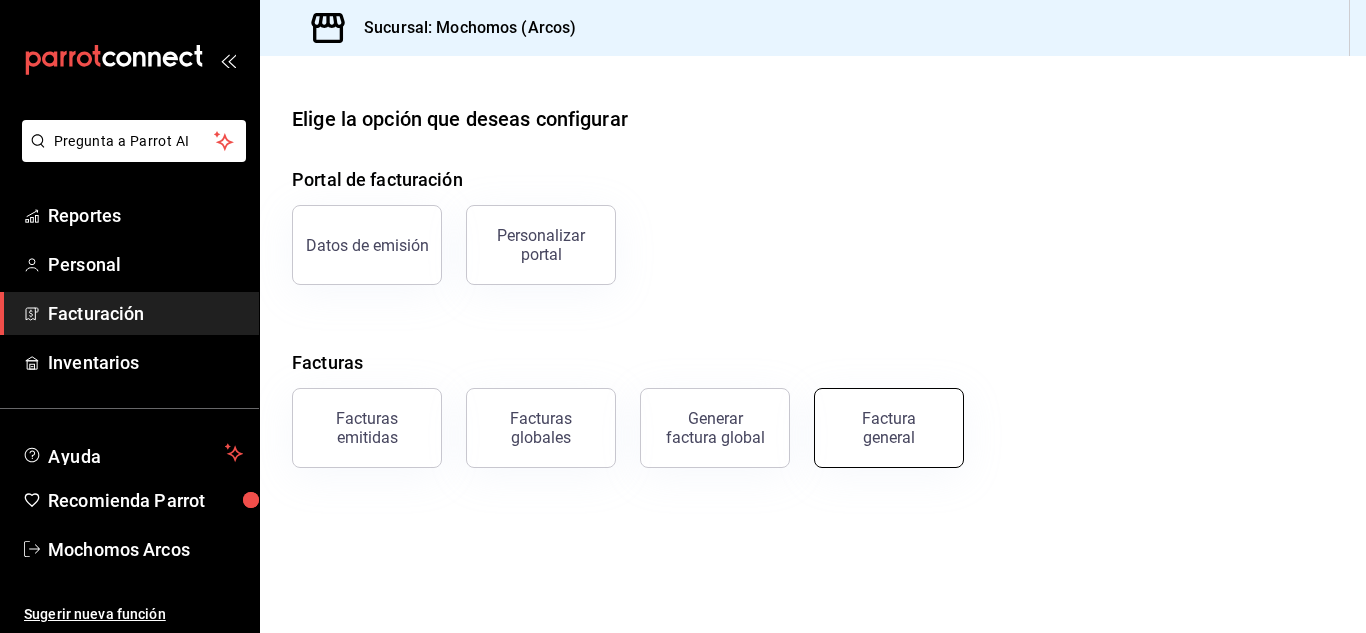 click on "Factura general" at bounding box center (889, 428) 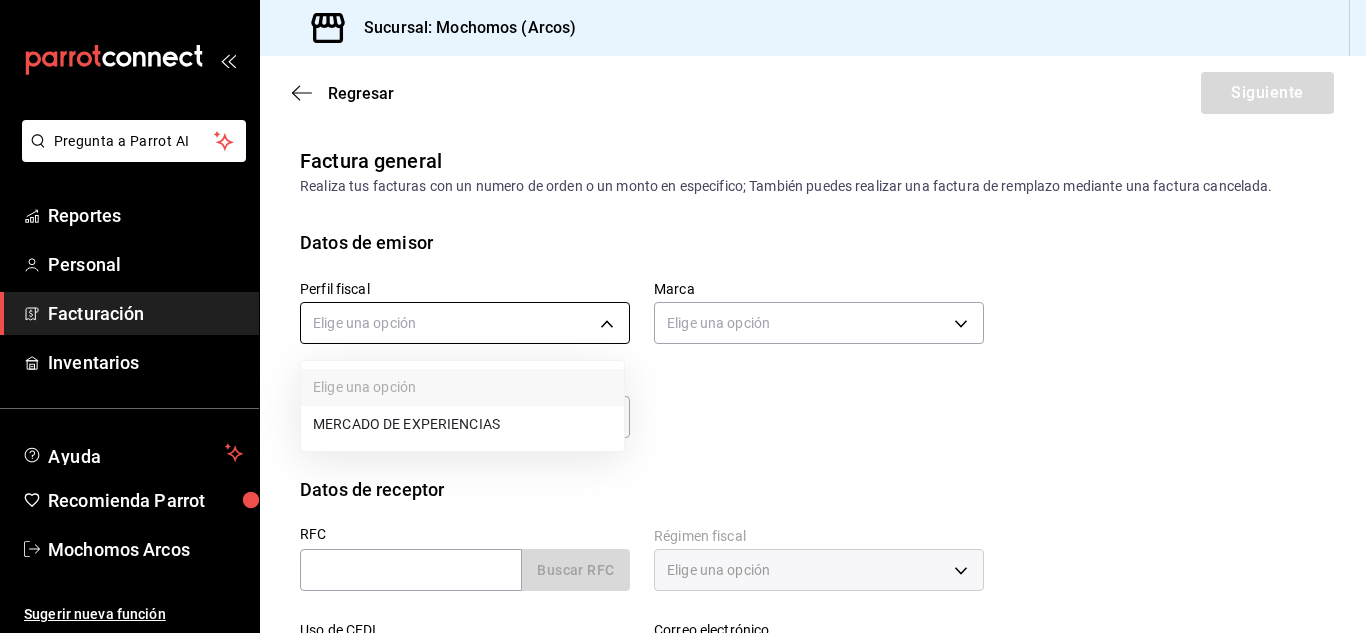 click on "Pregunta a Parrot AI Reportes   Personal   Facturación   Inventarios   Ayuda Recomienda Parrot   Mochomos Arcos   Sugerir nueva función   Sucursal: Mochomos (Arcos) Regresar Siguiente Factura general Realiza tus facturas con un numero de orden o un monto en especifico; También puedes realizar una factura de remplazo mediante una factura cancelada. Datos de emisor Perfil fiscal Elige una opción Marca Elige una opción Tipo de comprobante Ingreso I Datos de receptor RFC Buscar RFC Régimen fiscal Elige una opción Uso de CFDI Elige una opción Correo electrónico Dirección Calle # exterior # interior Código postal Estado ​Municipio ​ Colonia ​ GANA 1 MES GRATIS EN TU SUSCRIPCIÓN AQUÍ ¿Recuerdas cómo empezó tu restaurante?
Hoy puedes ayudar a un colega a tener el mismo cambio que tú viviste.
Recomienda Parrot directamente desde tu Portal Administrador.
Es fácil y rápido.
🎁 Por cada restaurante que se una, ganas 1 mes gratis. Pregunta a Parrot AI Reportes   Personal   Facturación" at bounding box center (683, 316) 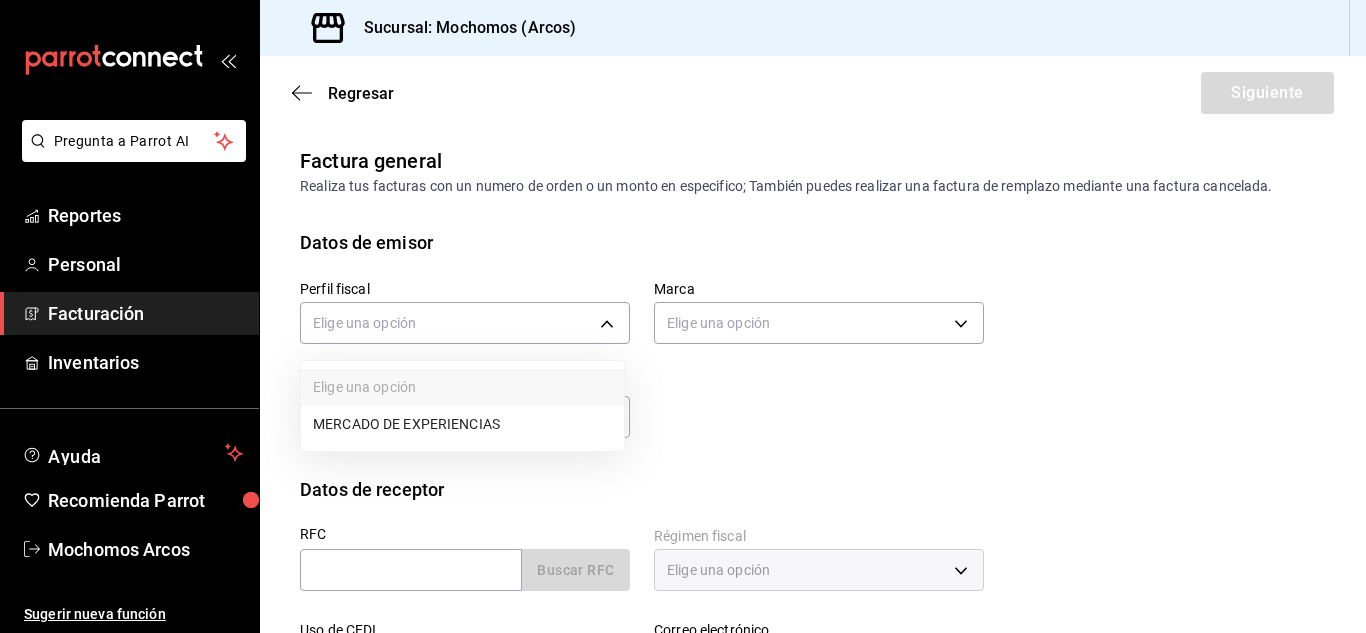click on "MERCADO DE EXPERIENCIAS" at bounding box center [462, 424] 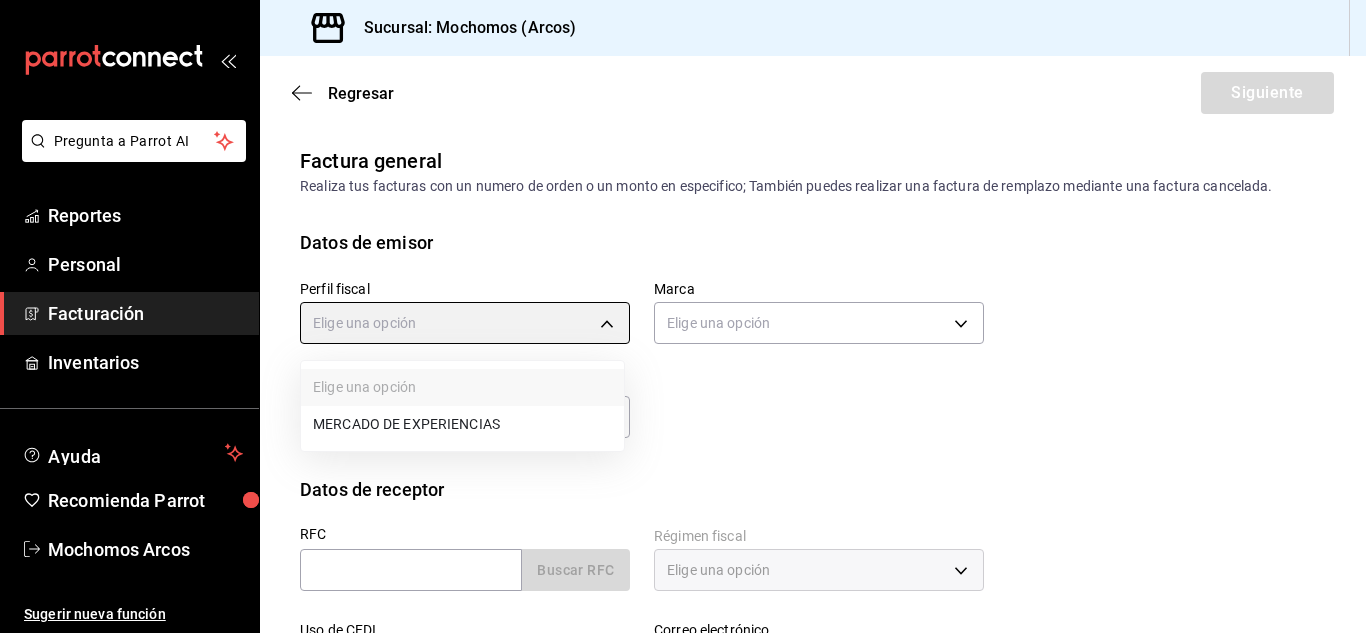 type on "0d9729ad-d774-4c6b-aaed-48863b9fa049" 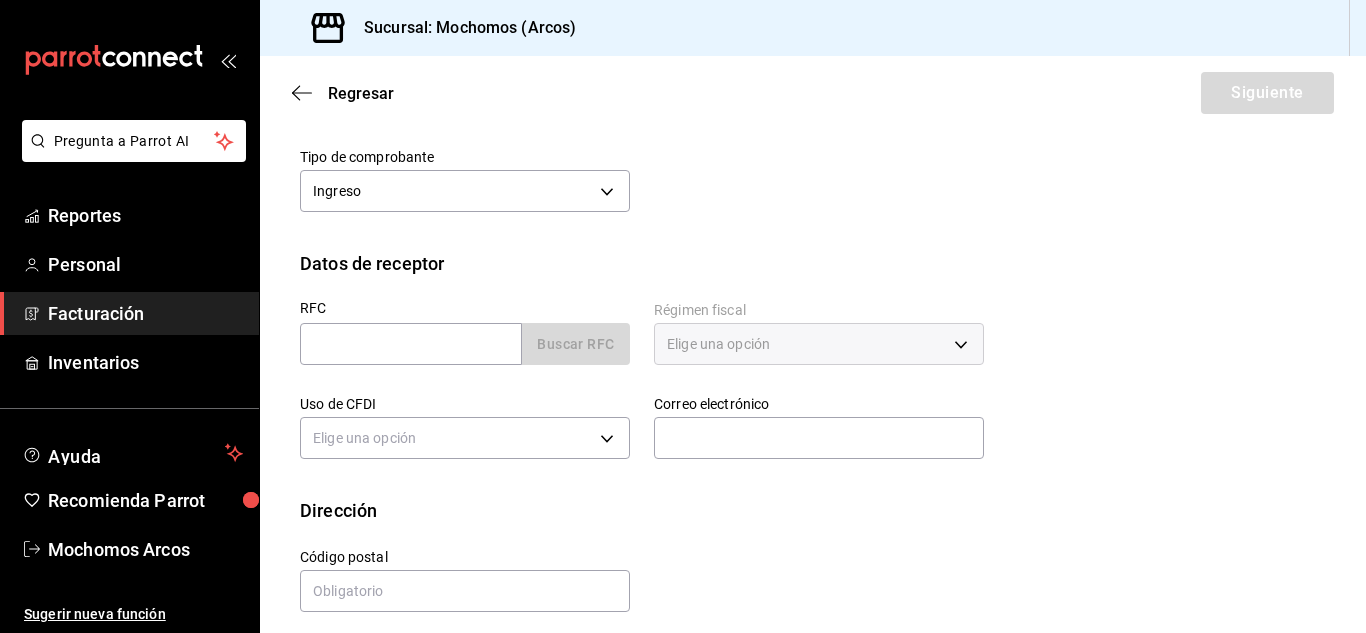 scroll, scrollTop: 240, scrollLeft: 0, axis: vertical 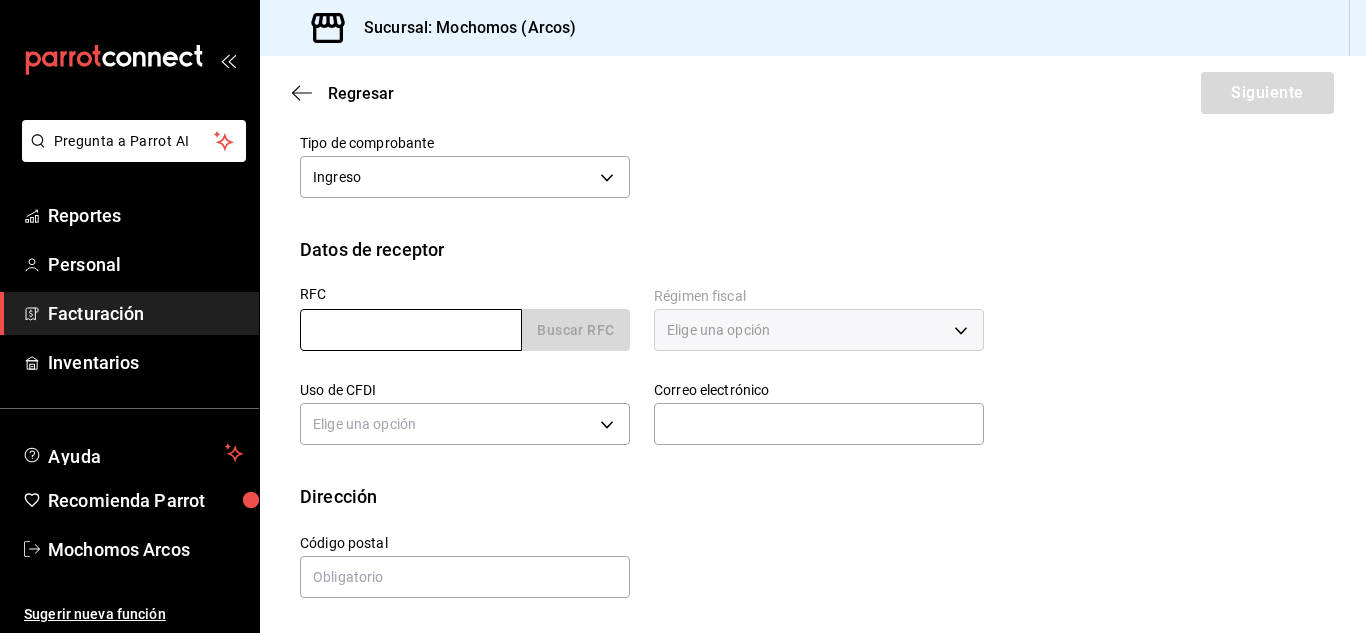 click at bounding box center (411, 330) 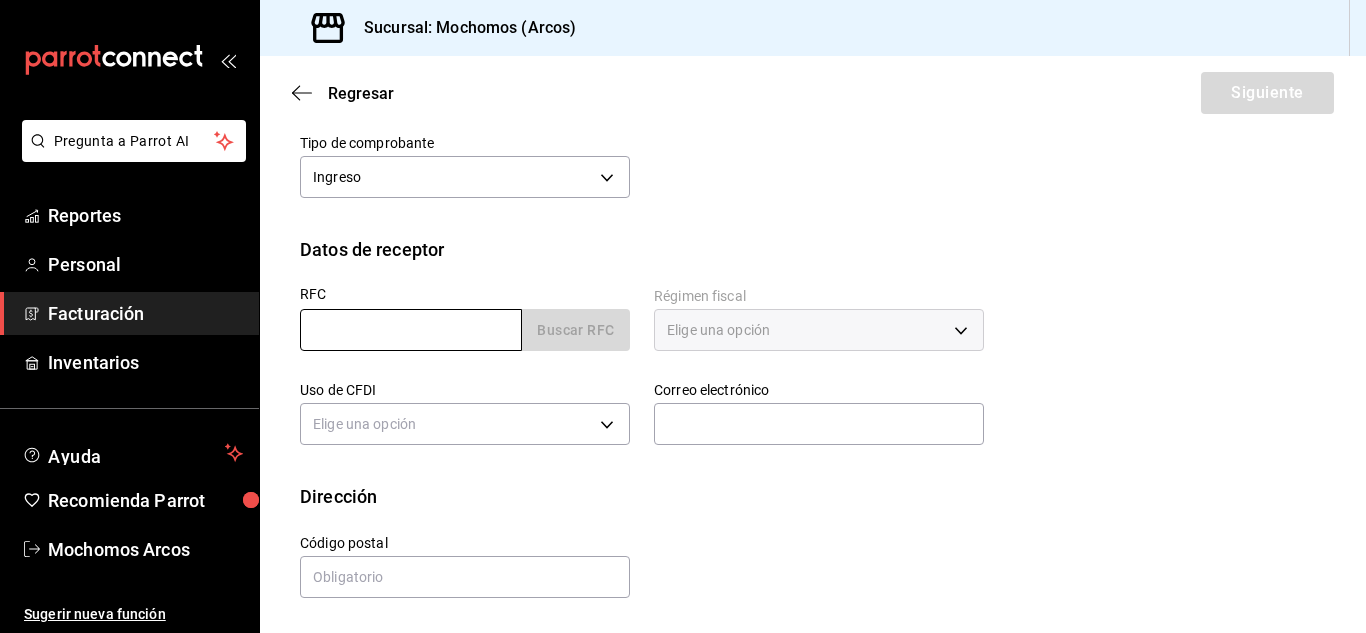 click at bounding box center (411, 330) 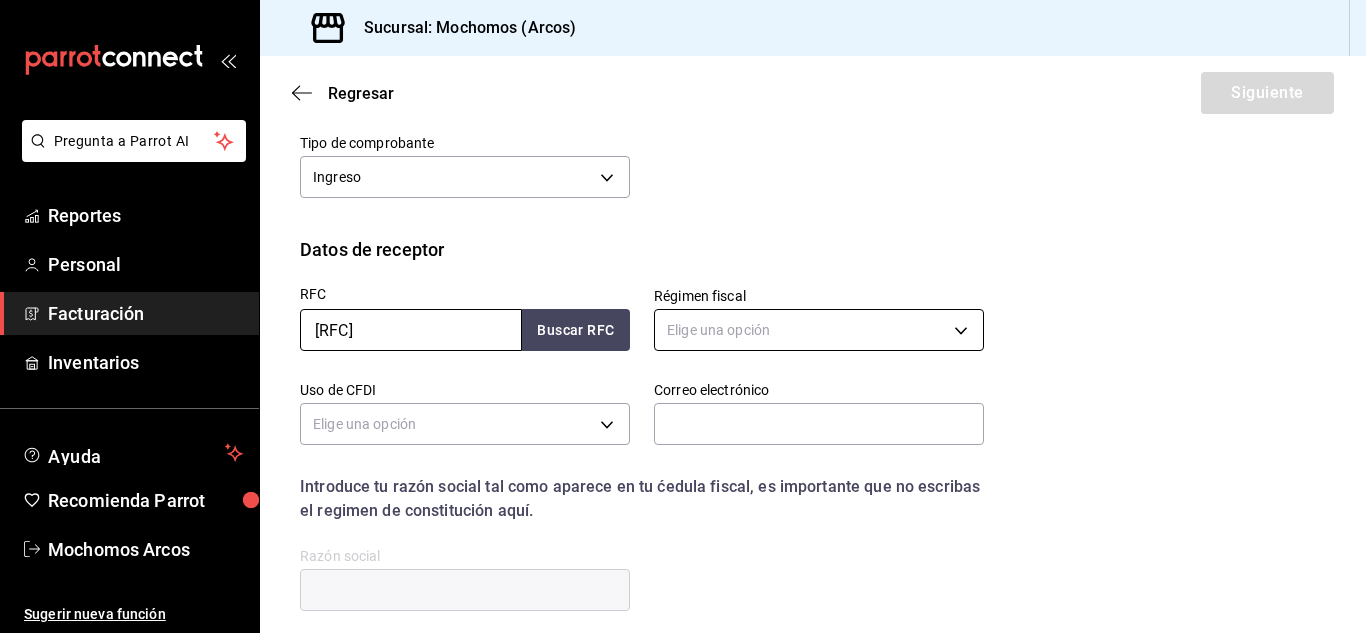 type on "[RFC]" 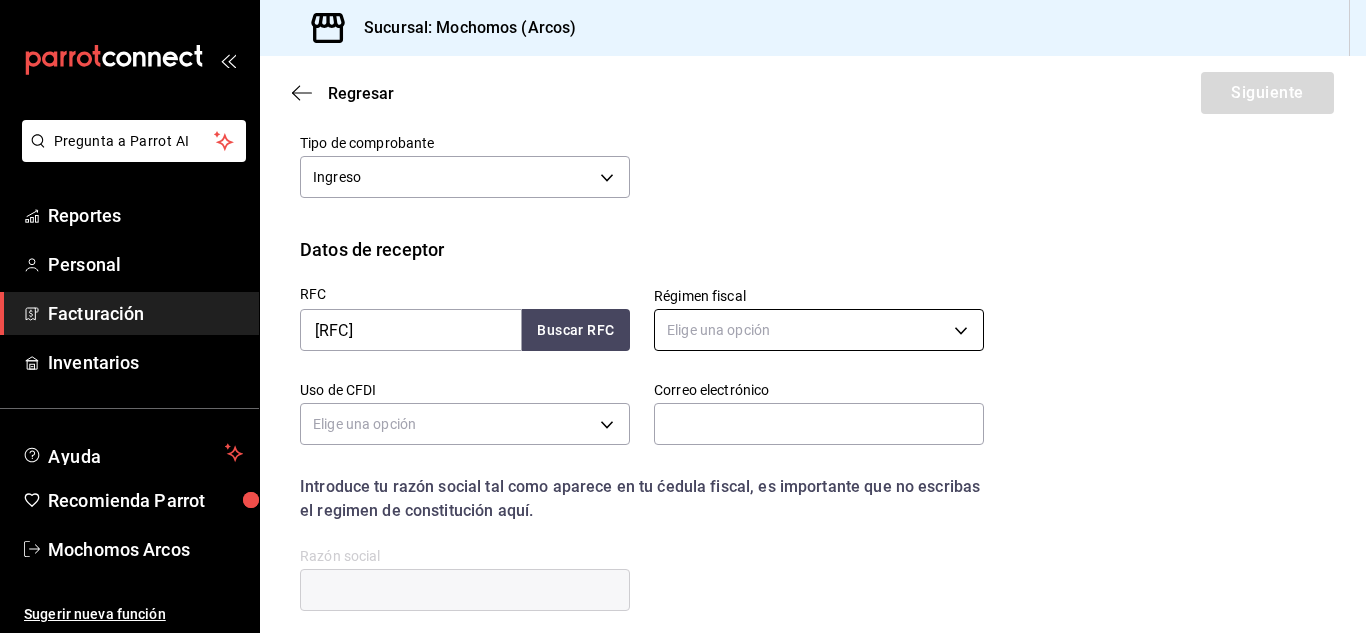 click on "Pregunta a Parrot AI Reportes   Personal   Facturación   Inventarios   Ayuda Recomienda Parrot   Mochomos Arcos   Sugerir nueva función   Sucursal: Mochomos (Arcos) Regresar Siguiente Factura general Realiza tus facturas con un numero de orden o un monto en especifico; También puedes realizar una factura de remplazo mediante una factura cancelada. Datos de emisor Perfil fiscal MERCADO DE EXPERIENCIAS 0d9729ad-d774-4c6b-aaed-48863b9fa049 Marca Mochomos (Arcos) dd36a3dd-8c35-4563-bc3a-0ae6137ce787 Tipo de comprobante Ingreso I Datos de receptor RFC [RFC] Buscar RFC Régimen fiscal Elige una opción Uso de CFDI Elige una opción Correo electrónico Introduce tu razón social tal como aparece en tu ćedula fiscal, es importante que no escribas el regimen de constitución aquí. company Razón social Dirección Calle # exterior # interior Código postal Estado ​ Municipio ​ Colonia ​ GANA 1 MES GRATIS EN TU SUSCRIPCIÓN AQUÍ Pregunta a Parrot AI Reportes   Personal   Facturación   Inventarios" at bounding box center (683, 316) 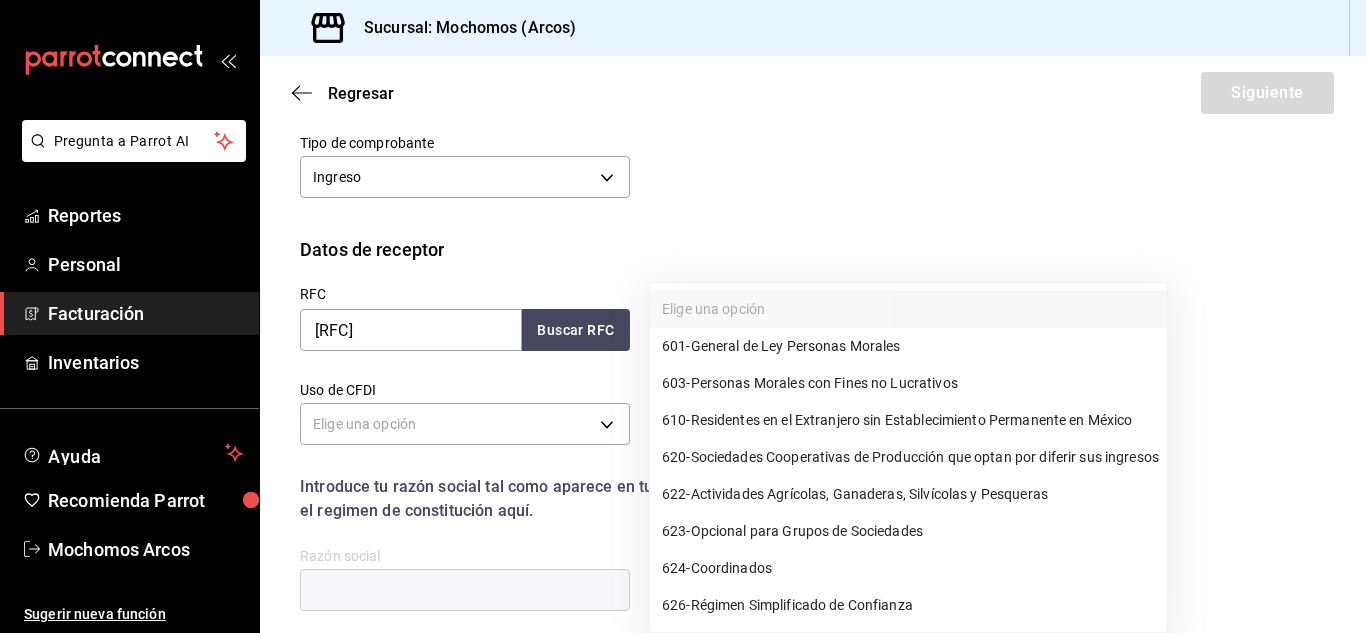 click on "601  -  General de Ley Personas Morales" at bounding box center [781, 346] 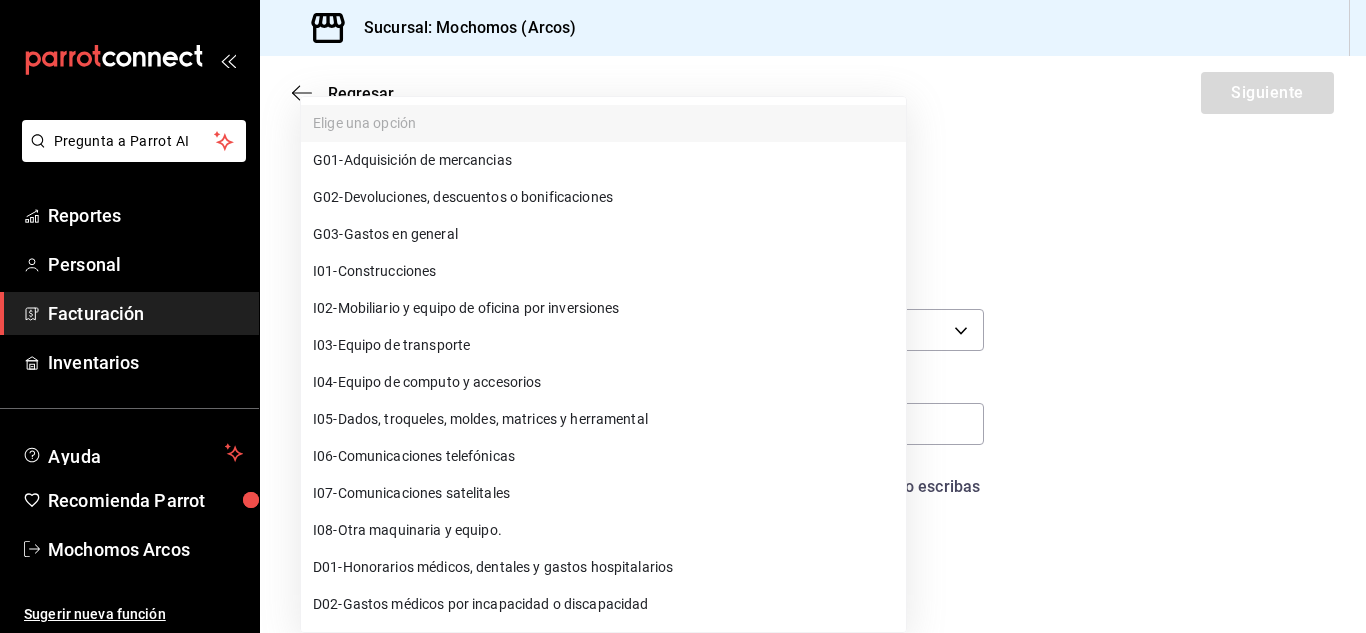 click on "Pregunta a Parrot AI Reportes   Personal   Facturación   Inventarios   Ayuda Recomienda Parrot   Mochomos Arcos   Sugerir nueva función   Sucursal: Mochomos (Arcos) Regresar Siguiente Factura general Realiza tus facturas con un numero de orden o un monto en especifico; También puedes realizar una factura de remplazo mediante una factura cancelada. Datos de emisor Perfil fiscal MERCADO DE EXPERIENCIAS 0d9729ad-d774-4c6b-aaed-48863b9fa049 Marca Mochomos (Arcos) dd36a3dd-8c35-4563-bc3a-0ae6137ce787 Tipo de comprobante Ingreso I Datos de receptor RFC [RFC] Buscar RFC Régimen fiscal 601  -  General de Ley Personas Morales 601 Uso de CFDI Elige una opción Correo electrónico Introduce tu razón social tal como aparece en tu ćedula fiscal, es importante que no escribas el regimen de constitución aquí. company Razón social Dirección Calle # exterior # interior Código postal Estado ​Municipio ​ Colonia ​ GANA 1 MES GRATIS EN TU SUSCRIPCIÓN AQUÍ Pregunta a Parrot AI Reportes   Personal" at bounding box center (683, 316) 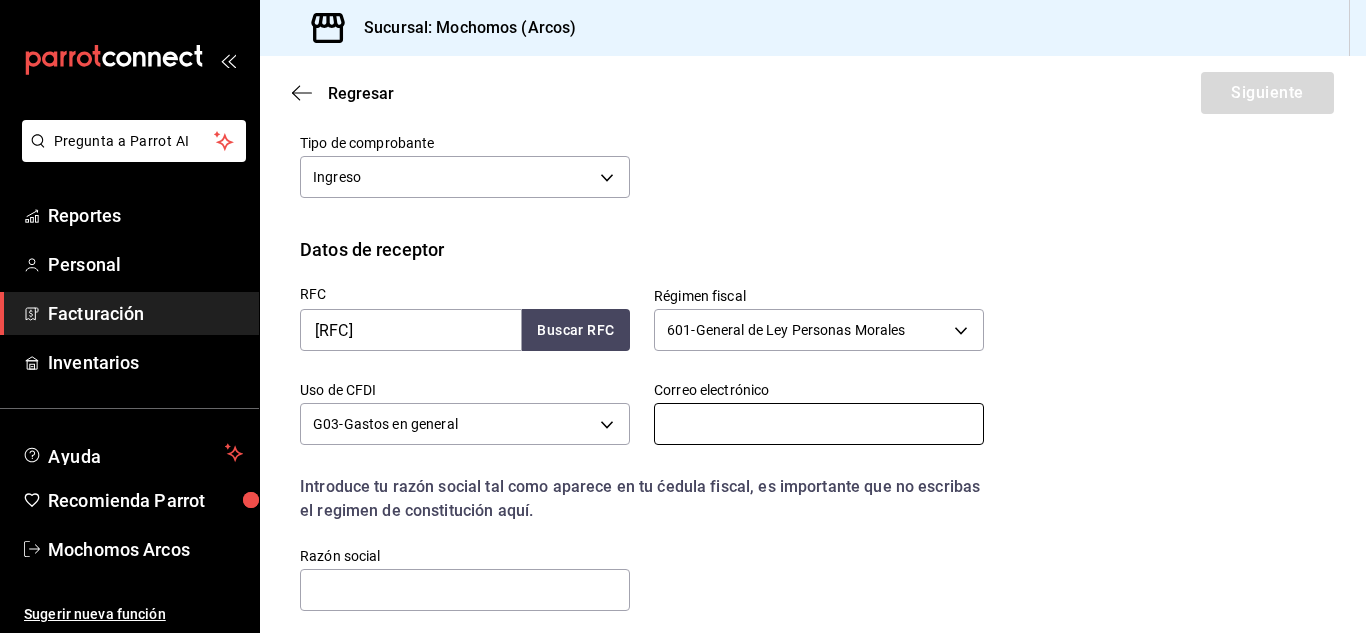 click at bounding box center (819, 424) 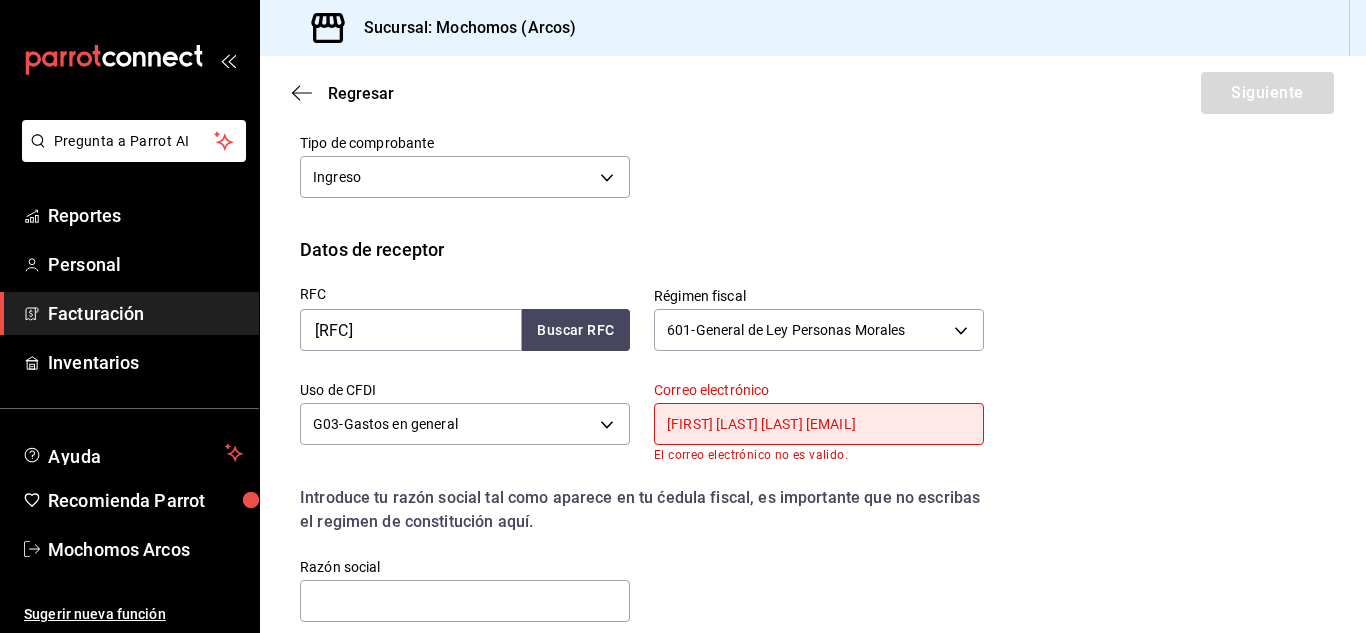 scroll, scrollTop: 0, scrollLeft: 70, axis: horizontal 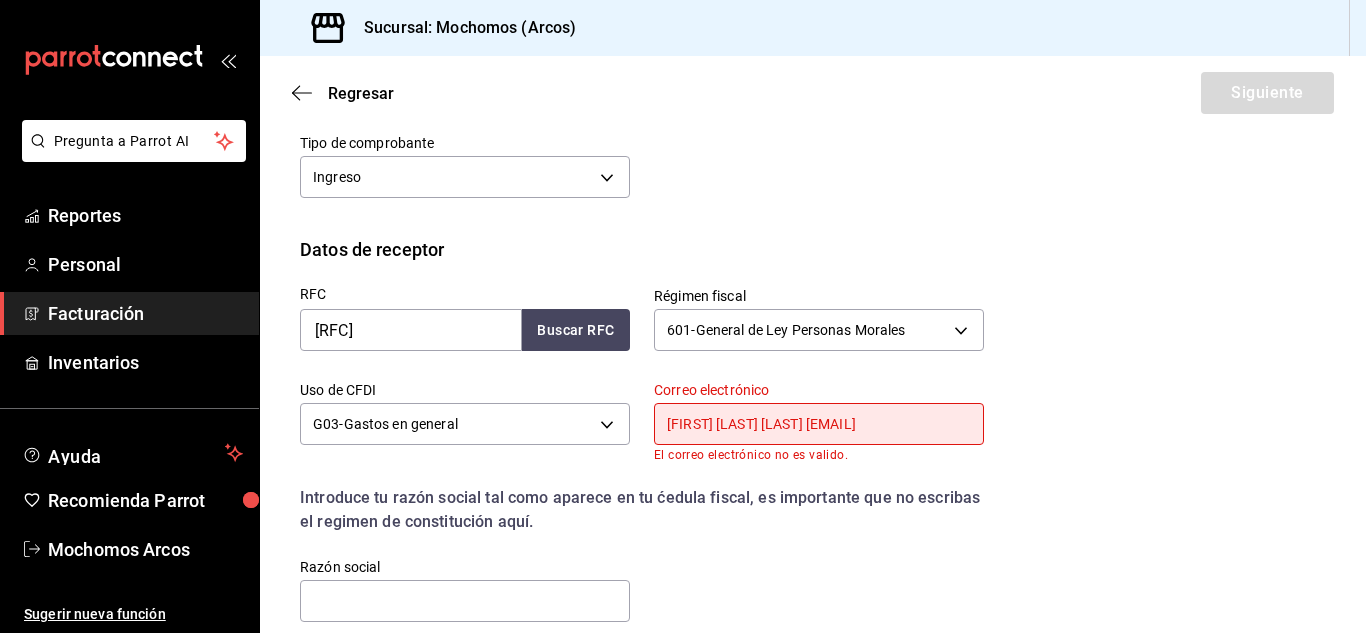 click on "[FIRST] [LAST] [LAST] [EMAIL]" at bounding box center [819, 424] 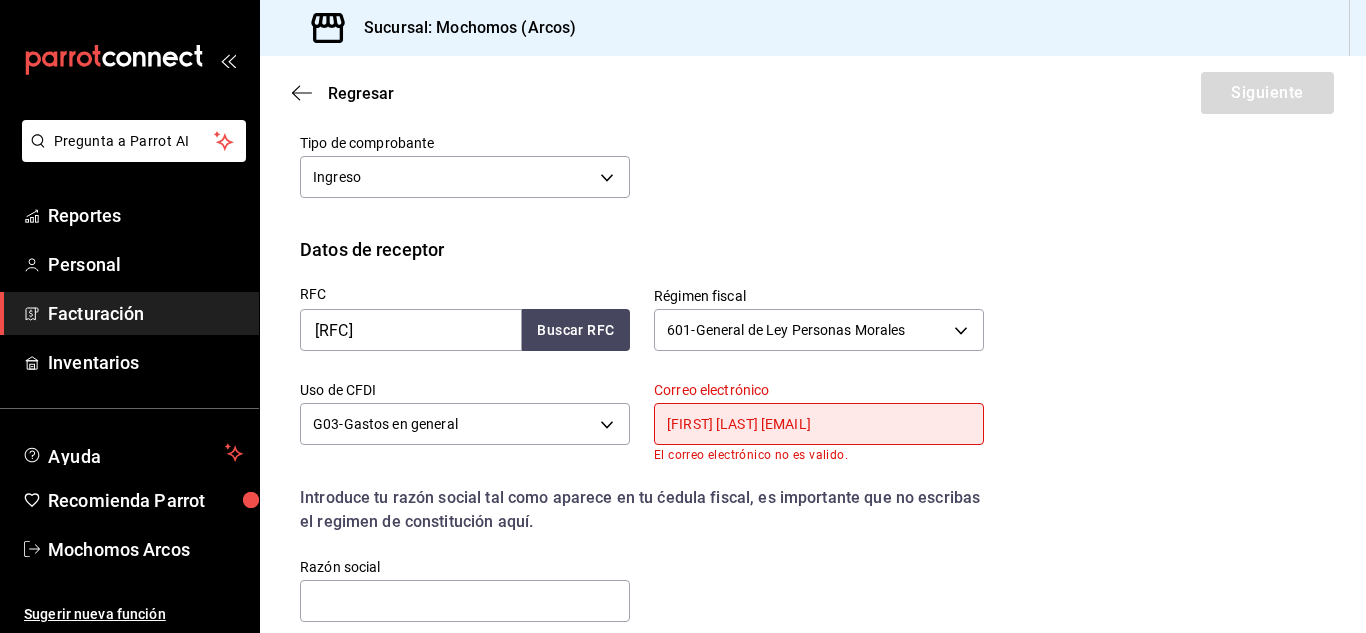 scroll, scrollTop: 0, scrollLeft: 0, axis: both 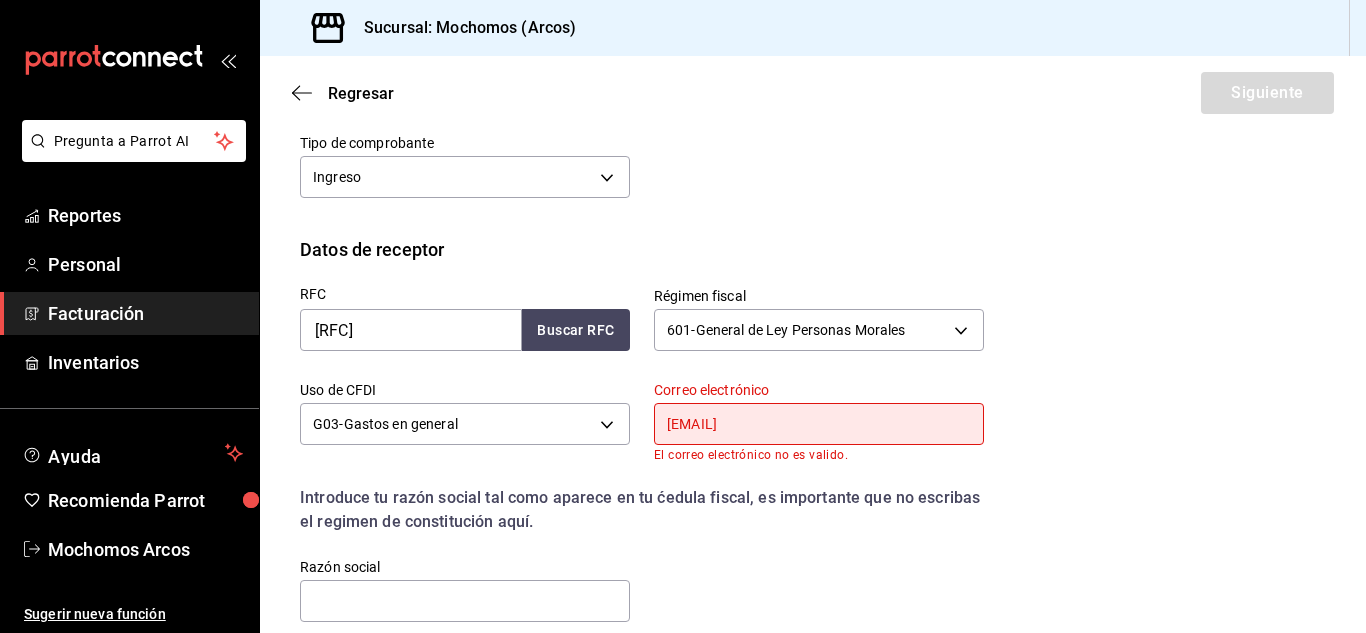click on "[EMAIL]" at bounding box center [819, 424] 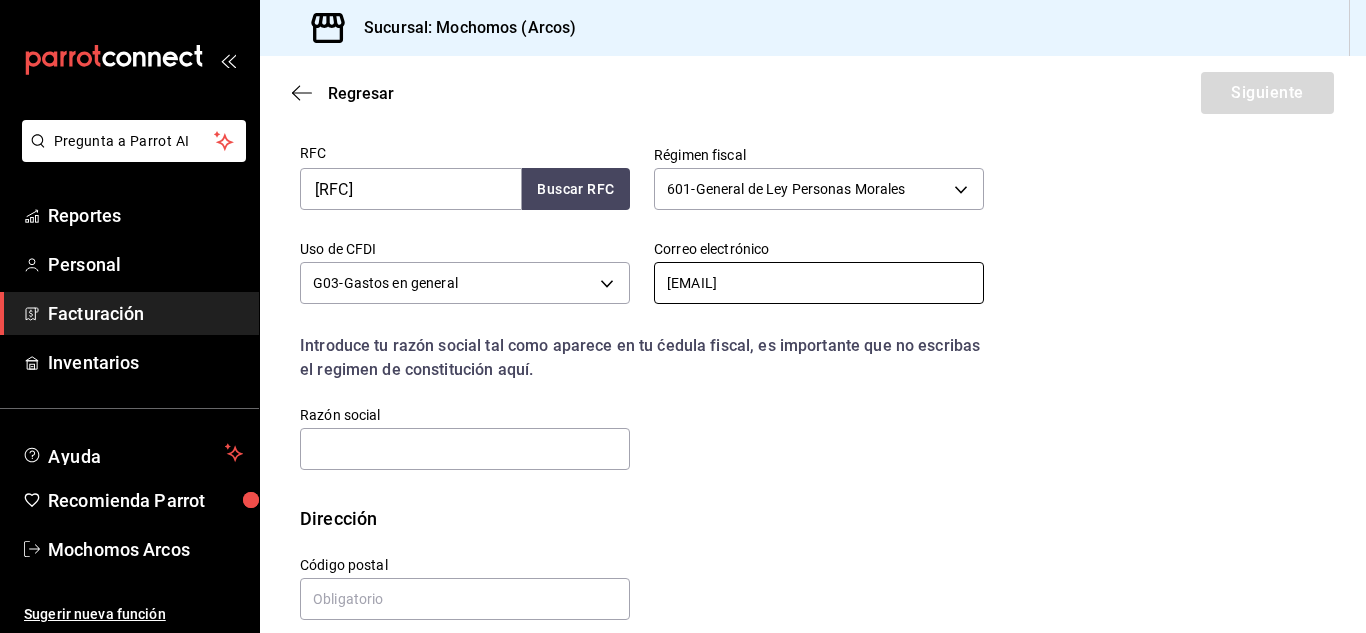 scroll, scrollTop: 403, scrollLeft: 0, axis: vertical 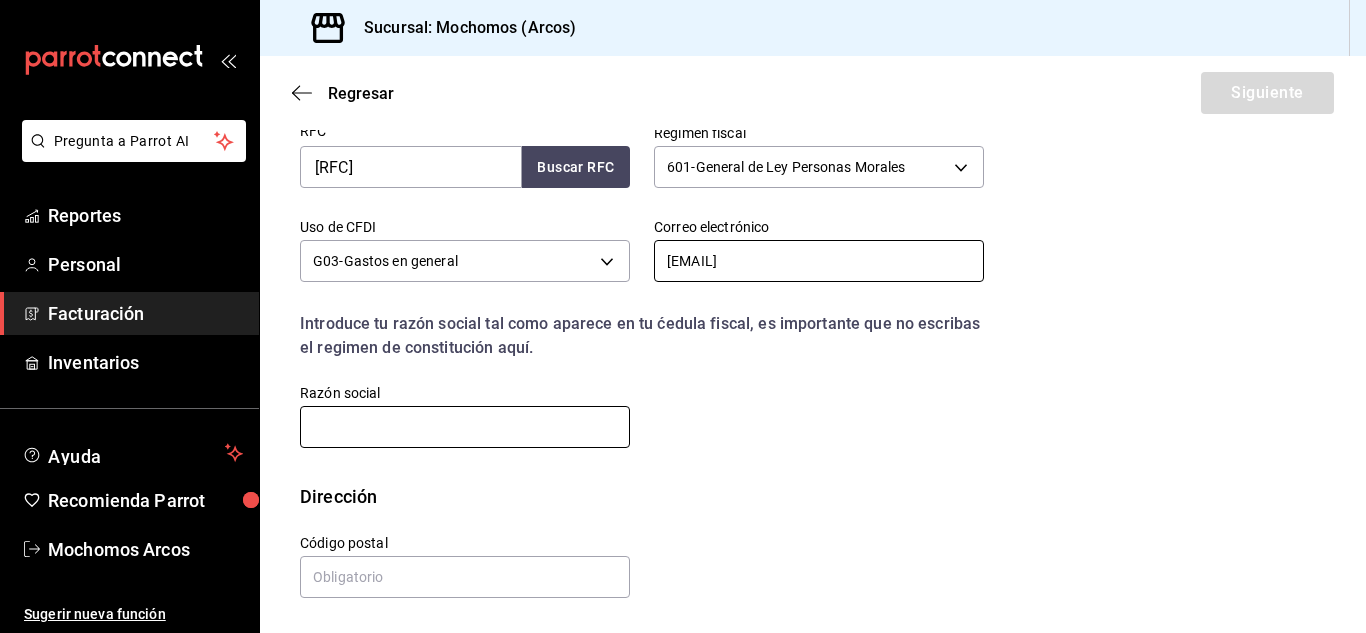 type on "[EMAIL]" 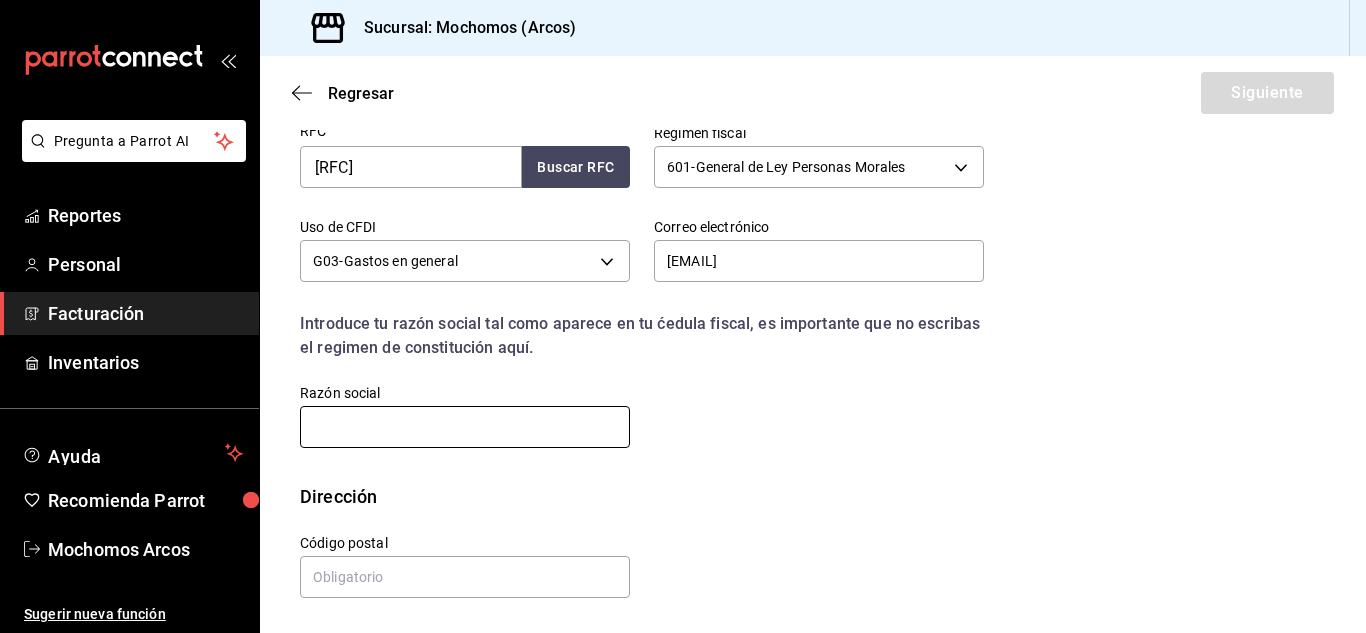 click at bounding box center (465, 427) 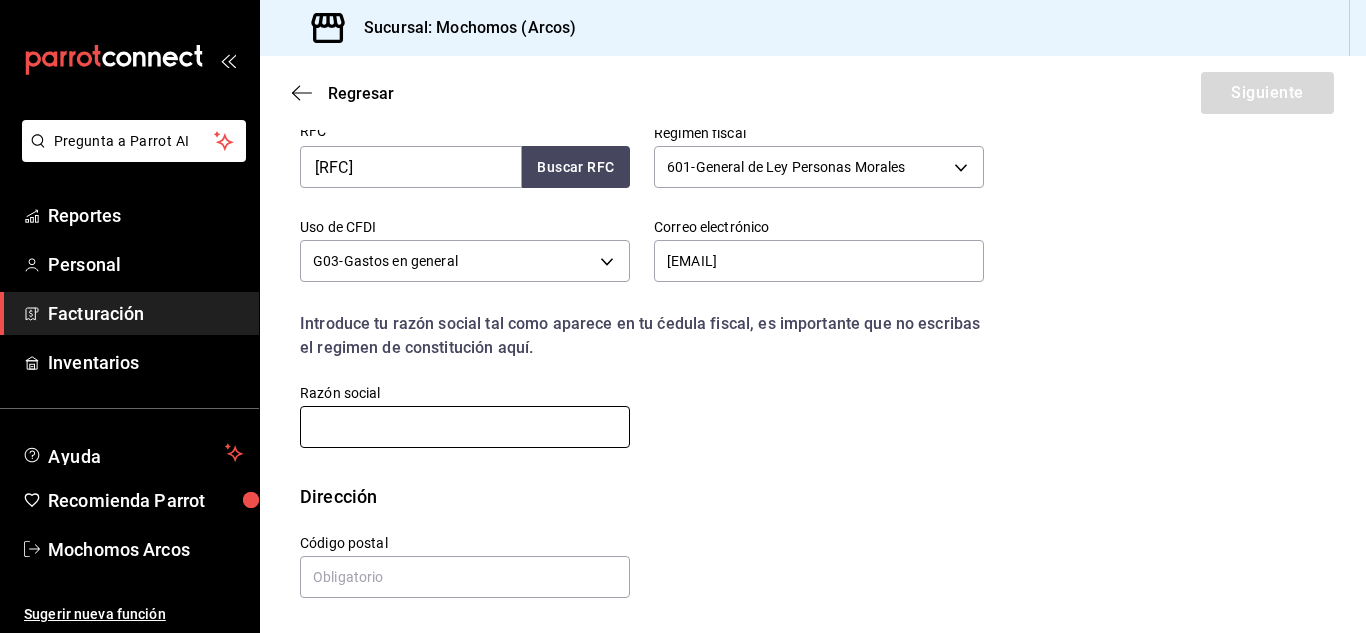 paste on "BANCO MULTIVA SOCIEDAD ANONIMA INSTITUCION DE BANCA MULTIPLE GRUPO FINANCIERO MULTIVA" 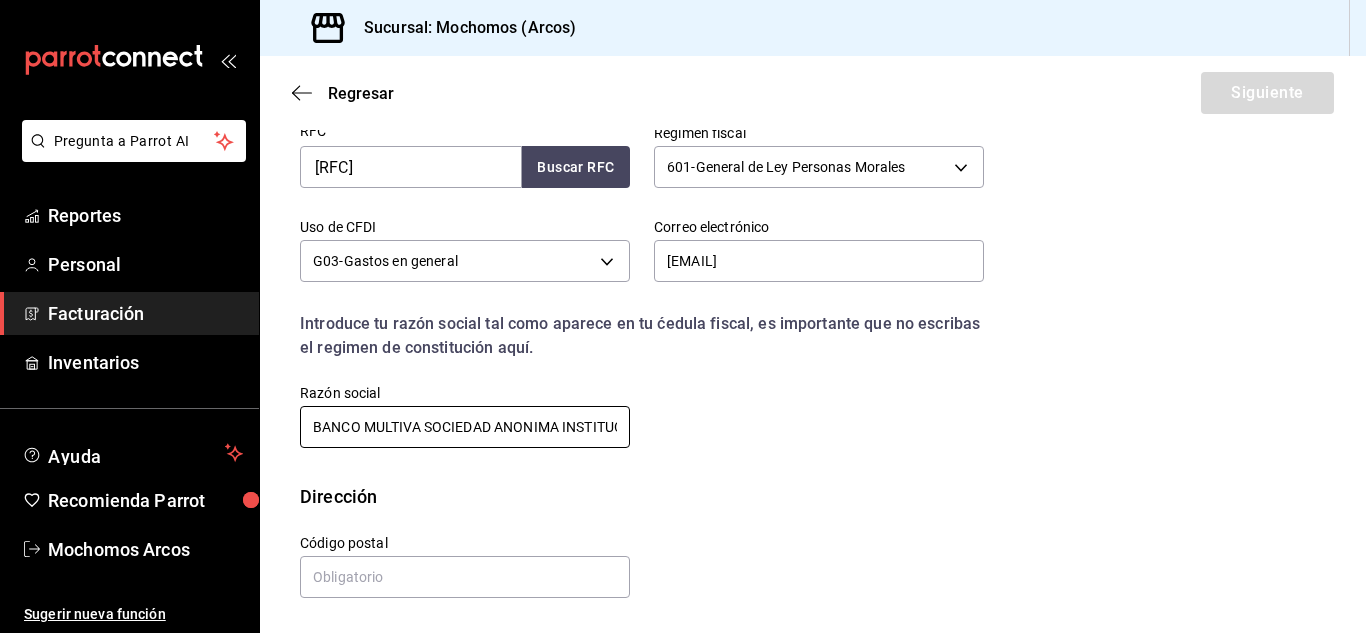 scroll, scrollTop: 0, scrollLeft: 373, axis: horizontal 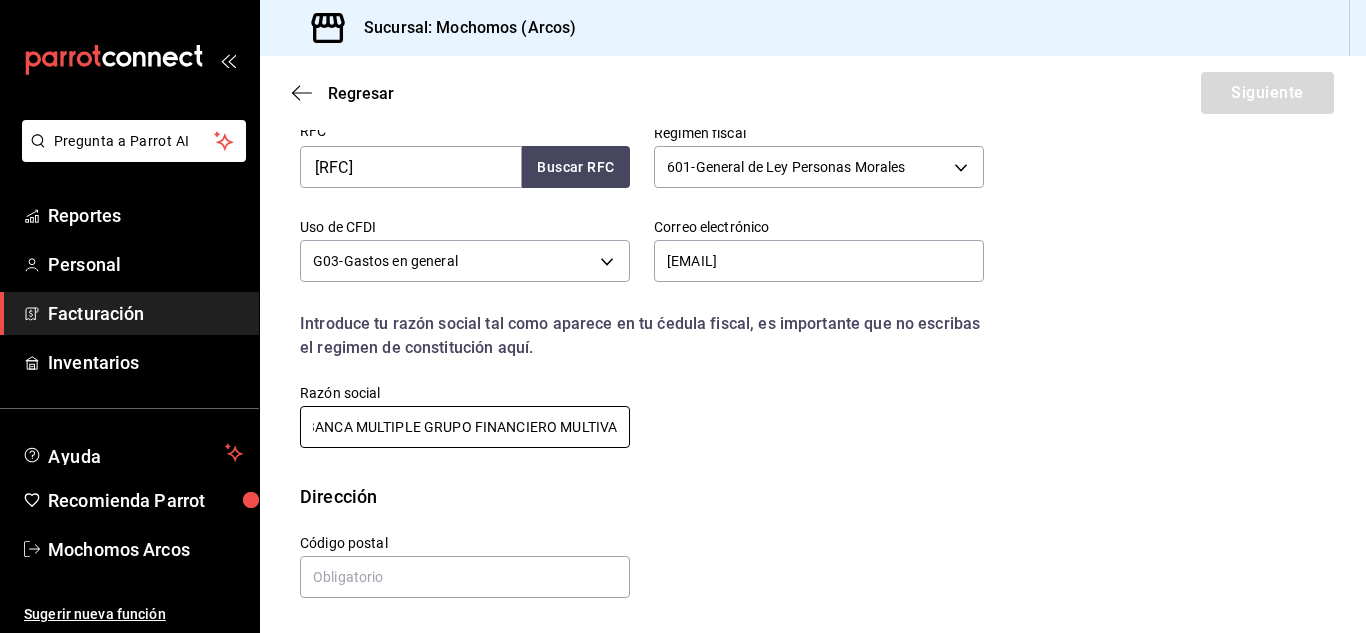 type on "BANCO MULTIVA SOCIEDAD ANONIMA INSTITUCION DE BANCA MULTIPLE GRUPO FINANCIERO MULTIVA" 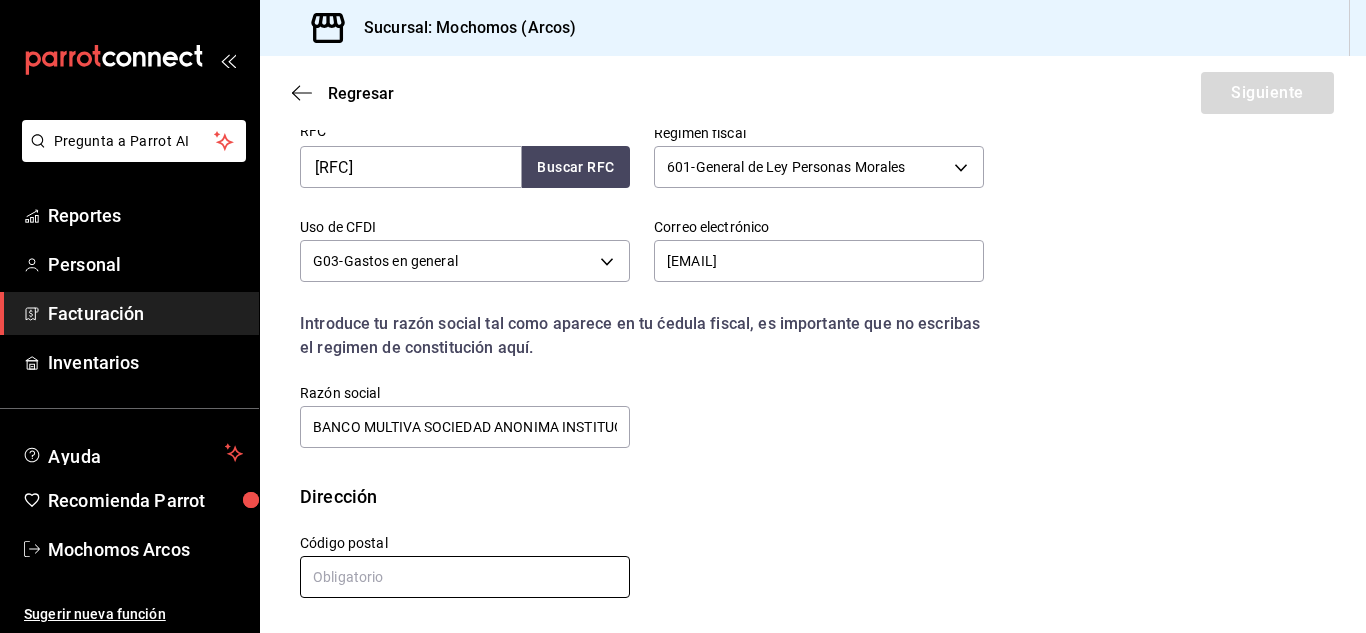 click at bounding box center (465, 577) 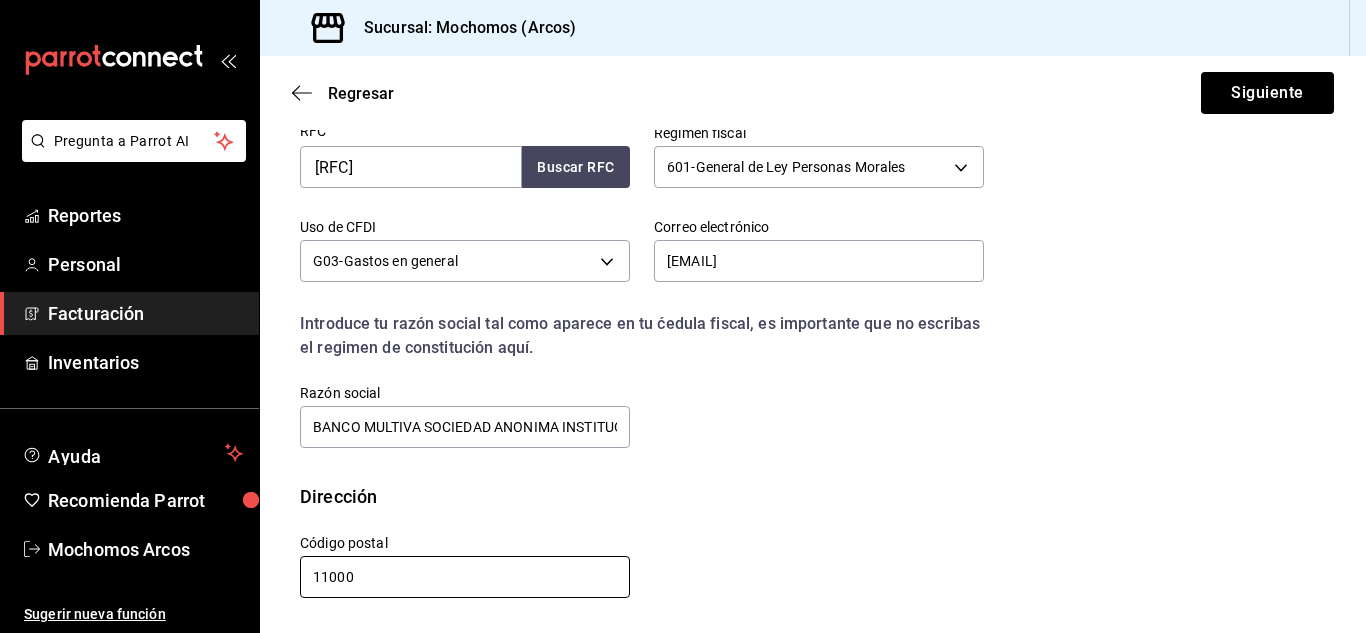 type on "11000" 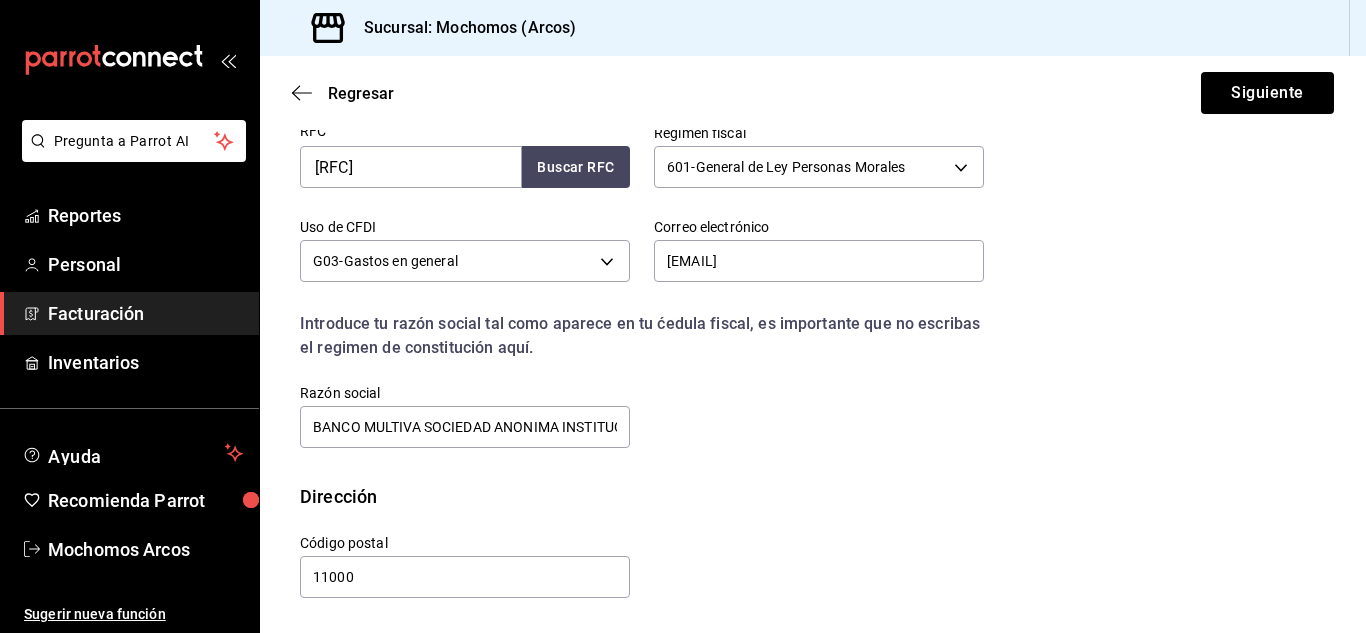 click on "Dirección" at bounding box center [813, 496] 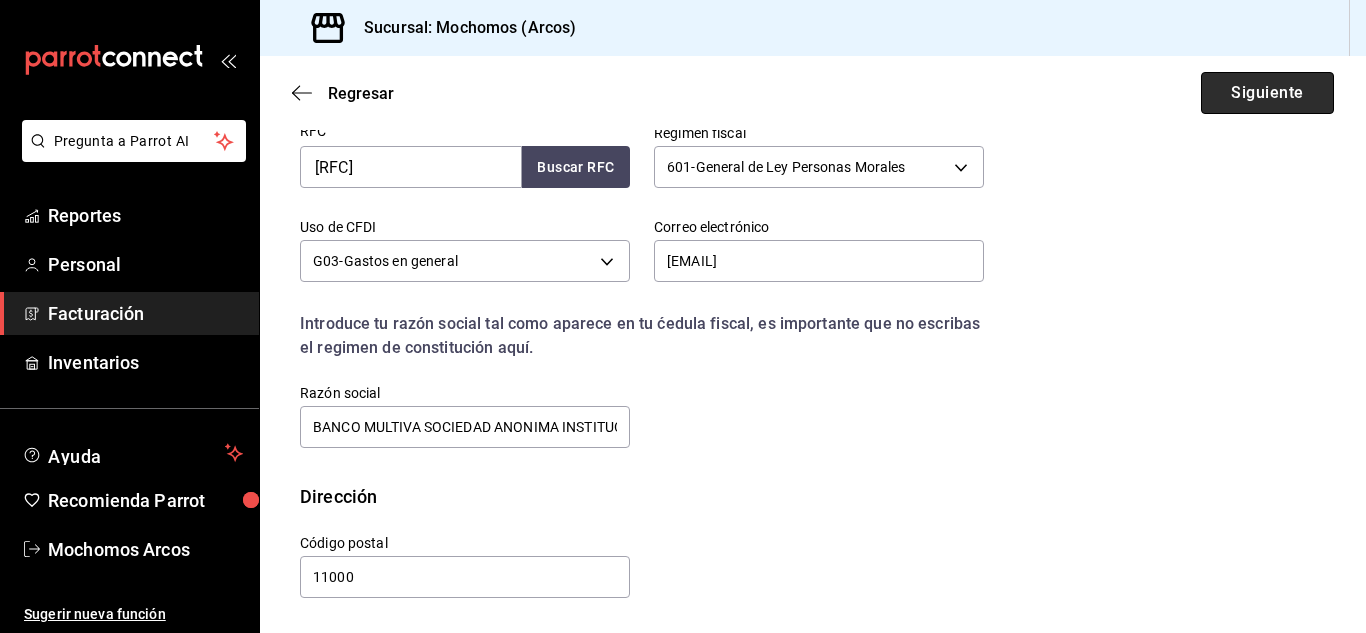 click on "Siguiente" at bounding box center [1267, 93] 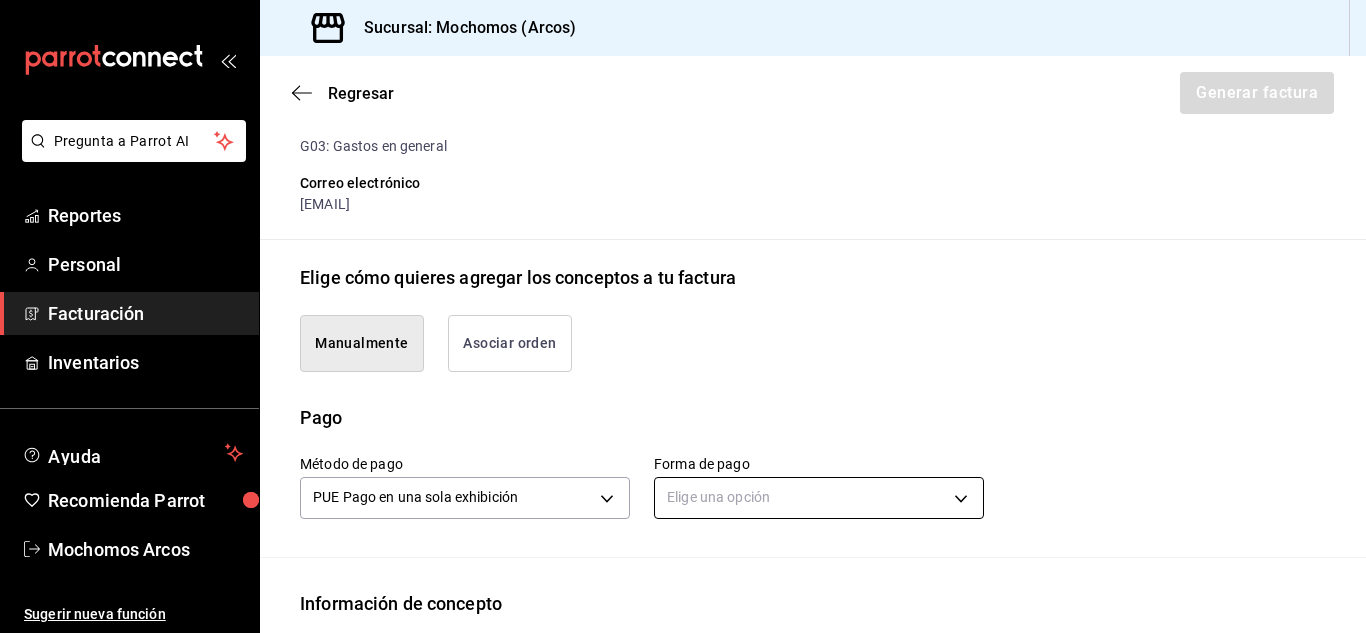 click on "Pregunta a Parrot AI Reportes   Personal   Facturación   Inventarios   Ayuda Recomienda Parrot   Mochomos Arcos   Sugerir nueva función   Sucursal: Mochomos (Arcos) Regresar Generar factura Emisor Perfil fiscal MERCADO DE EXPERIENCIAS Tipo de comprobante Ingreso Receptor Nombre / Razón social BANCO MULTIVA SOCIEDAD ANONIMA INSTITUCION DE BANCA MULTIPLE GRUPO FINANCIERO MULTIVA RFC Receptor [RFC] Régimen fiscal General de Ley Personas Morales Uso de CFDI G03: Gastos en general Correo electrónico [EMAIL] Elige cómo quieres agregar los conceptos a tu factura Manualmente Asociar orden Pago Método de pago PUE   Pago en una sola exhibición PUE Forma de pago Elige una opción Información de concepto Cantidad ​ Precio total ​ Impuestos Elige una opción Clave de Producto de Servicio 90101500 - Establecimientos para comer y beber ​ Unidad E48 - Unidad de Servicio ​ Descripción Agregar IVA Total $0.00 IEPS Total $0.00 Subtotal $0.00 Total $0.00 Orden Cantidad Clave Monto" at bounding box center (683, 316) 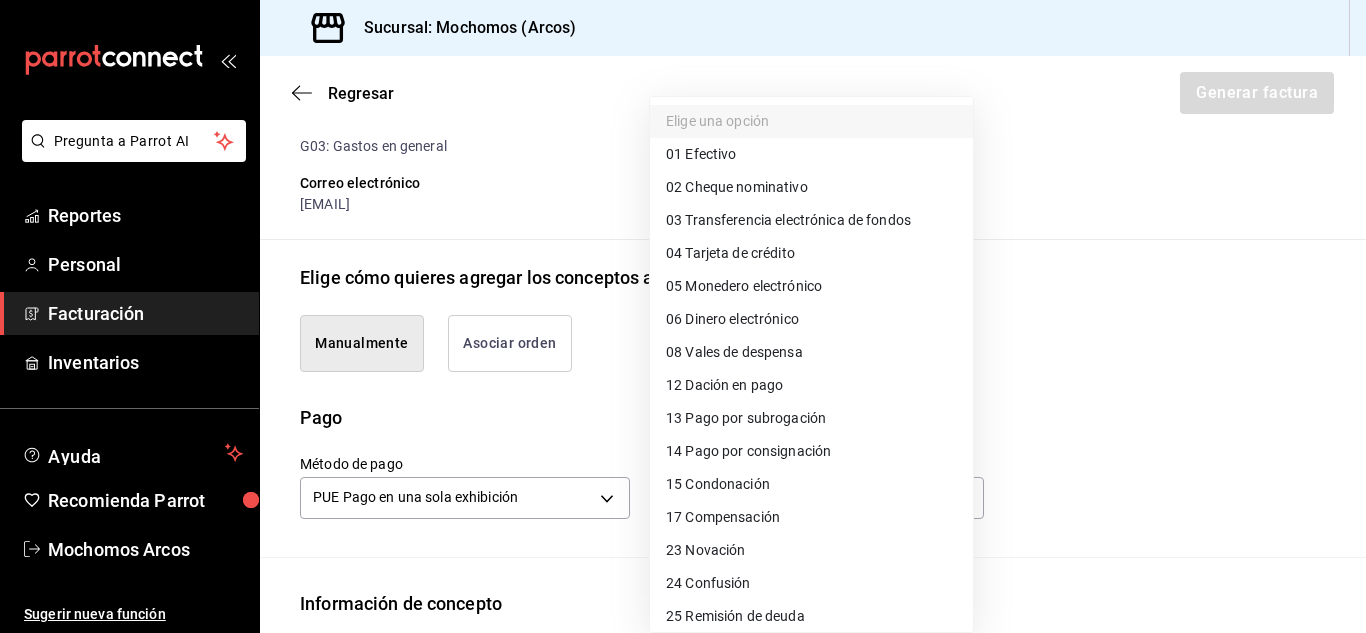 click on "04   Tarjeta de crédito" at bounding box center [730, 253] 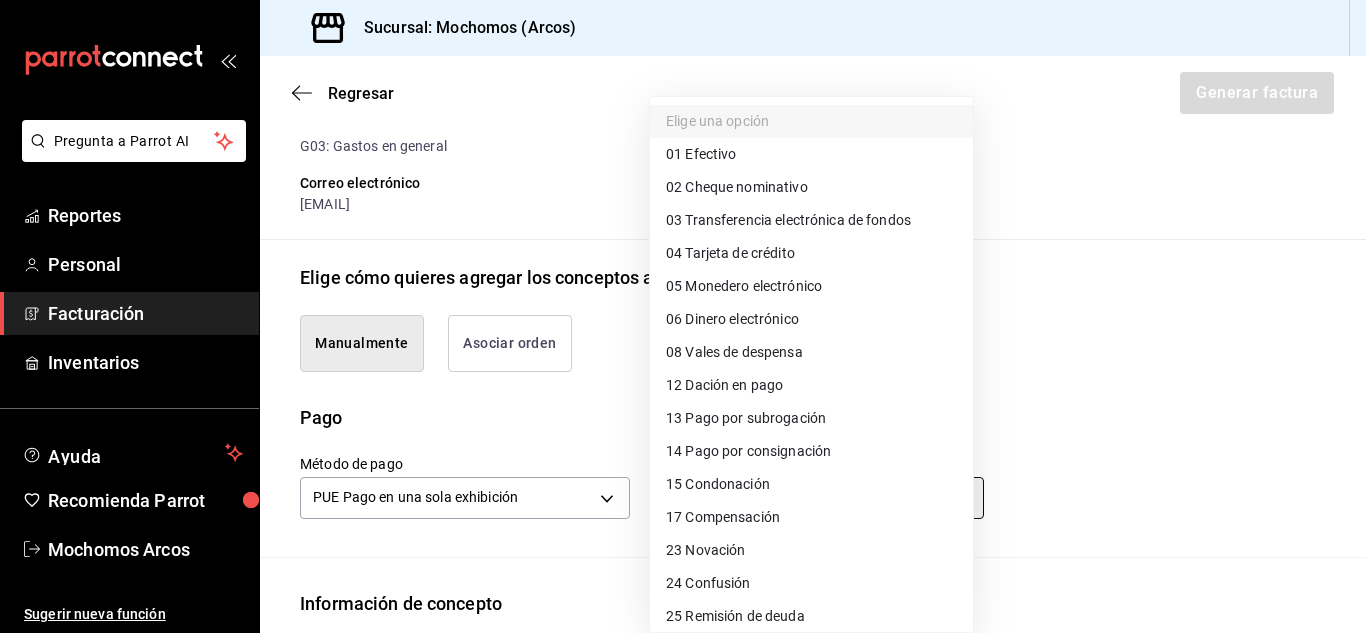 type on "04" 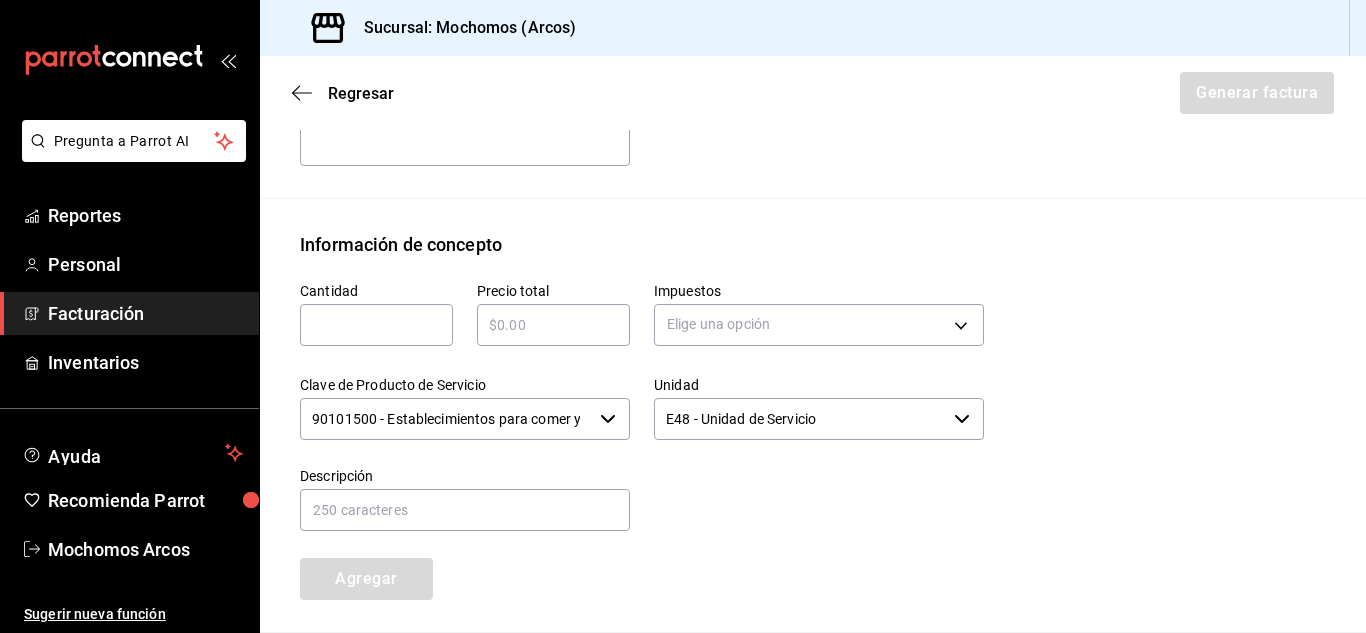 scroll, scrollTop: 903, scrollLeft: 0, axis: vertical 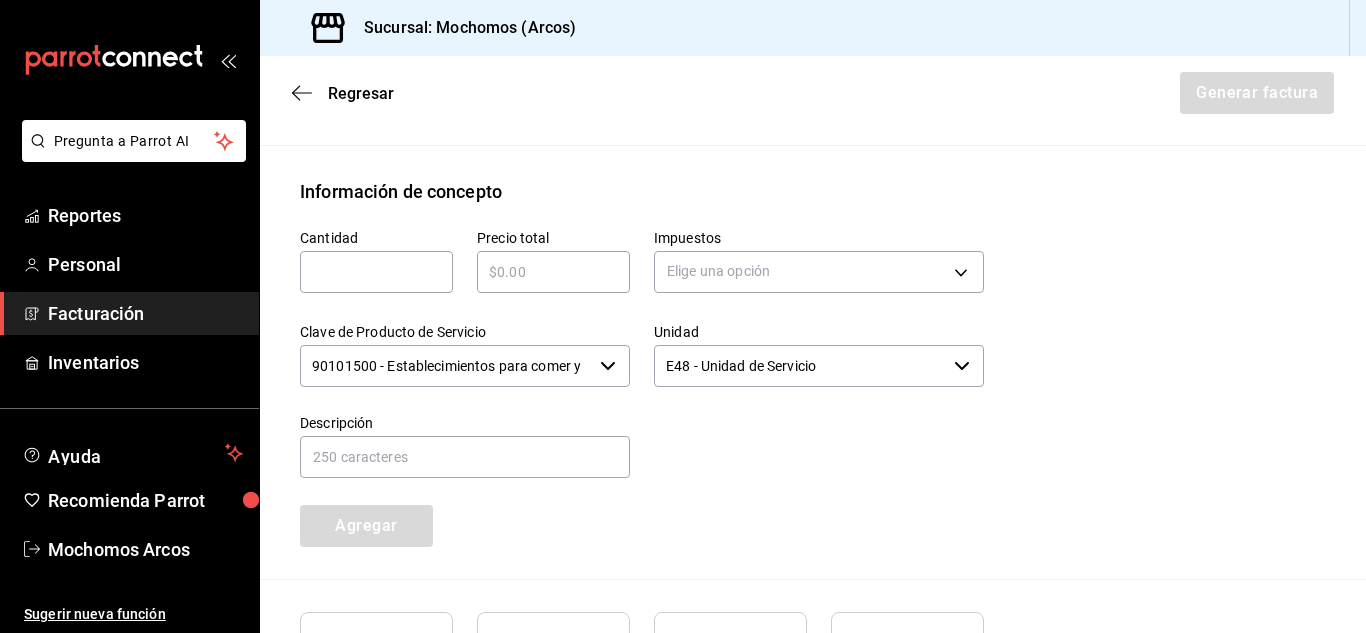 click at bounding box center (376, 272) 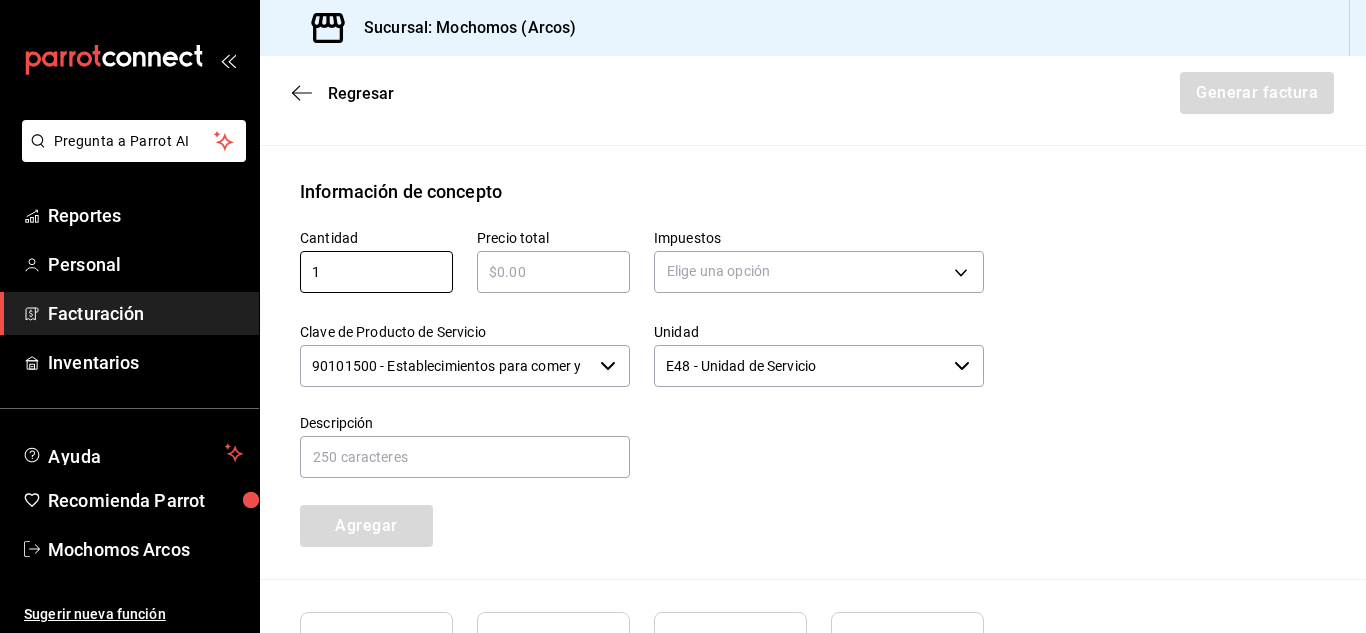 click at bounding box center (553, 272) 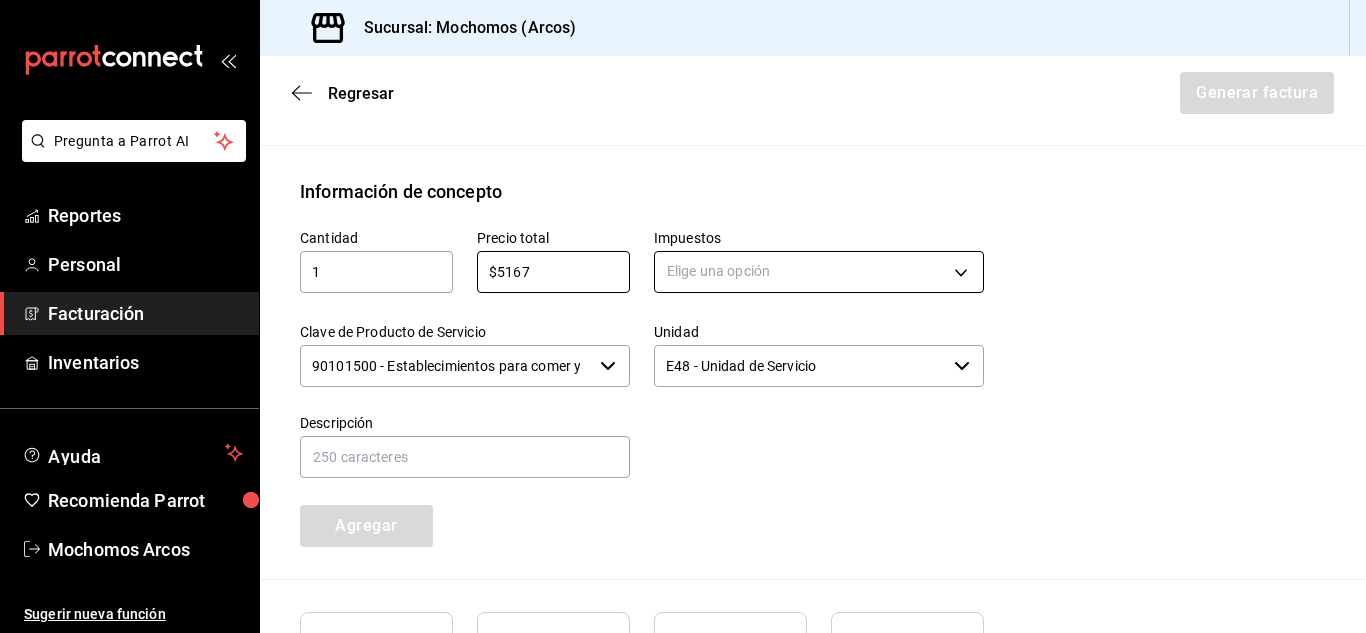 type on "$5167" 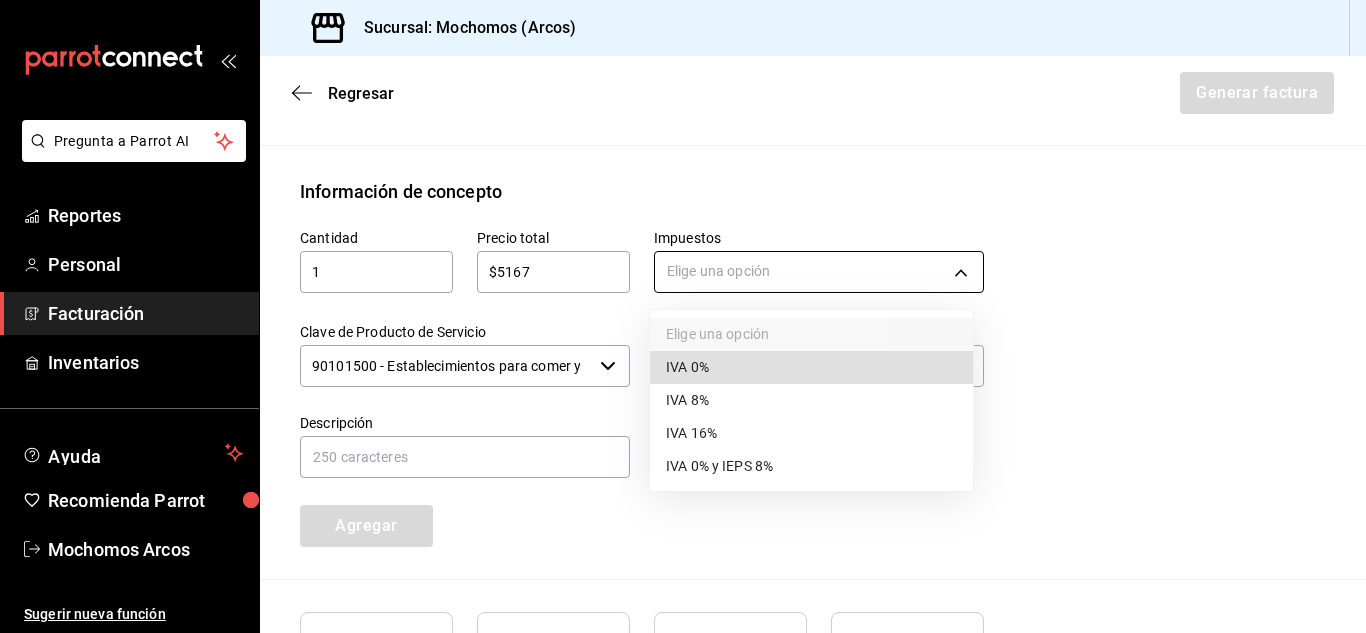 click on "Pregunta a Parrot AI Reportes   Personal   Facturación   Inventarios   Ayuda Recomienda Parrot   Mochomos Arcos   Sugerir nueva función   Sucursal: Mochomos (Arcos) Regresar Generar factura Emisor Perfil fiscal MERCADO DE EXPERIENCIAS Tipo de comprobante Ingreso Receptor Nombre / Razón social BANCO MULTIVA SOCIEDAD ANONIMA INSTITUCION DE BANCA MULTIPLE GRUPO FINANCIERO MULTIVA RFC Receptor [RFC] Régimen fiscal General de Ley Personas Morales Uso de CFDI G03: Gastos en general Correo electrónico [EMAIL] Elige cómo quieres agregar los conceptos a tu factura Manualmente Asociar orden Pago Método de pago PUE   Pago en una sola exhibición PUE Forma de pago 04   Tarjeta de crédito 04 4 dígitos de # TDC ​ Información de concepto Cantidad 1 ​ Precio total $5167 ​ Impuestos Elige una opción Clave de Producto de Servicio 90101500 - Establecimientos para comer y beber ​ Unidad E48 - Unidad de Servicio ​ Descripción Agregar IVA Total $0.00 IEPS Total $0.00 Subtotal" at bounding box center (683, 316) 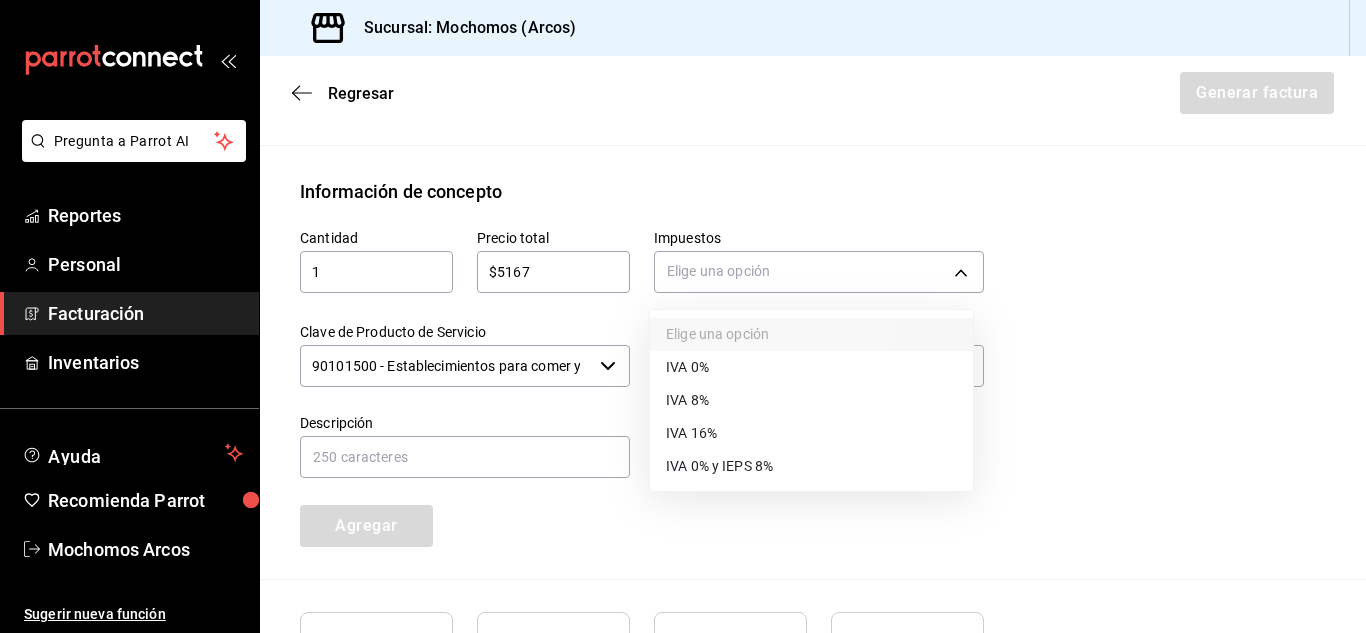 click on "IVA 16%" at bounding box center (691, 433) 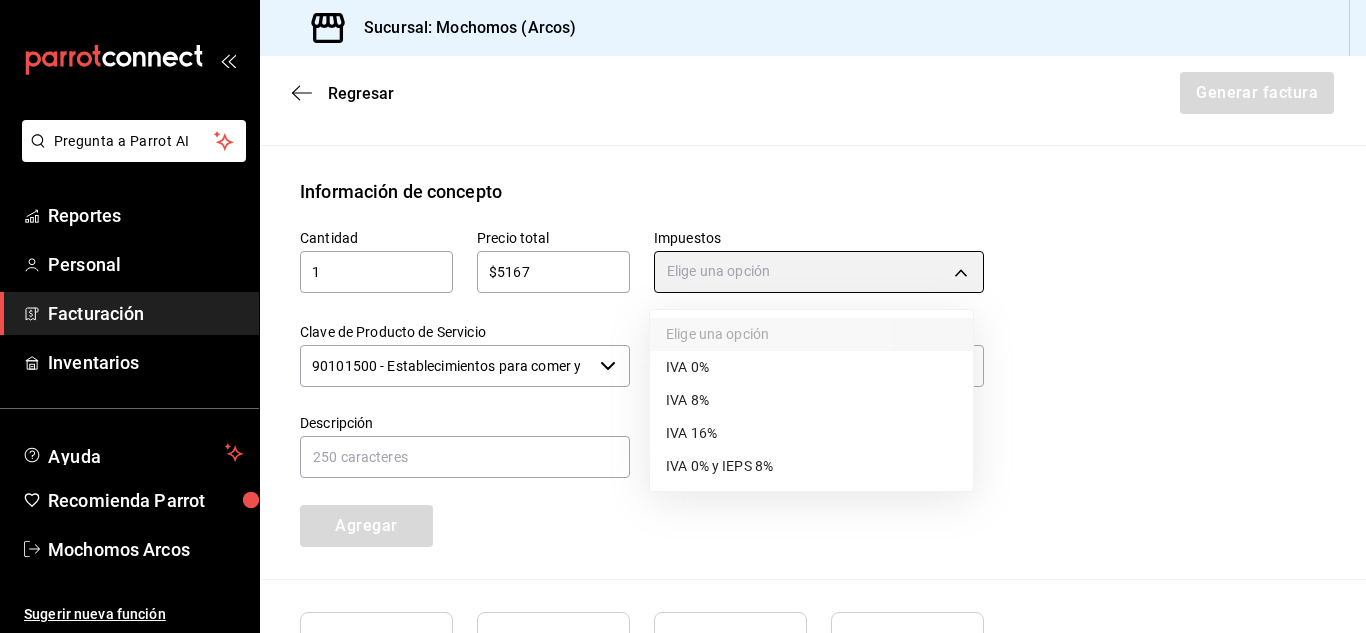 type on "IVA_16" 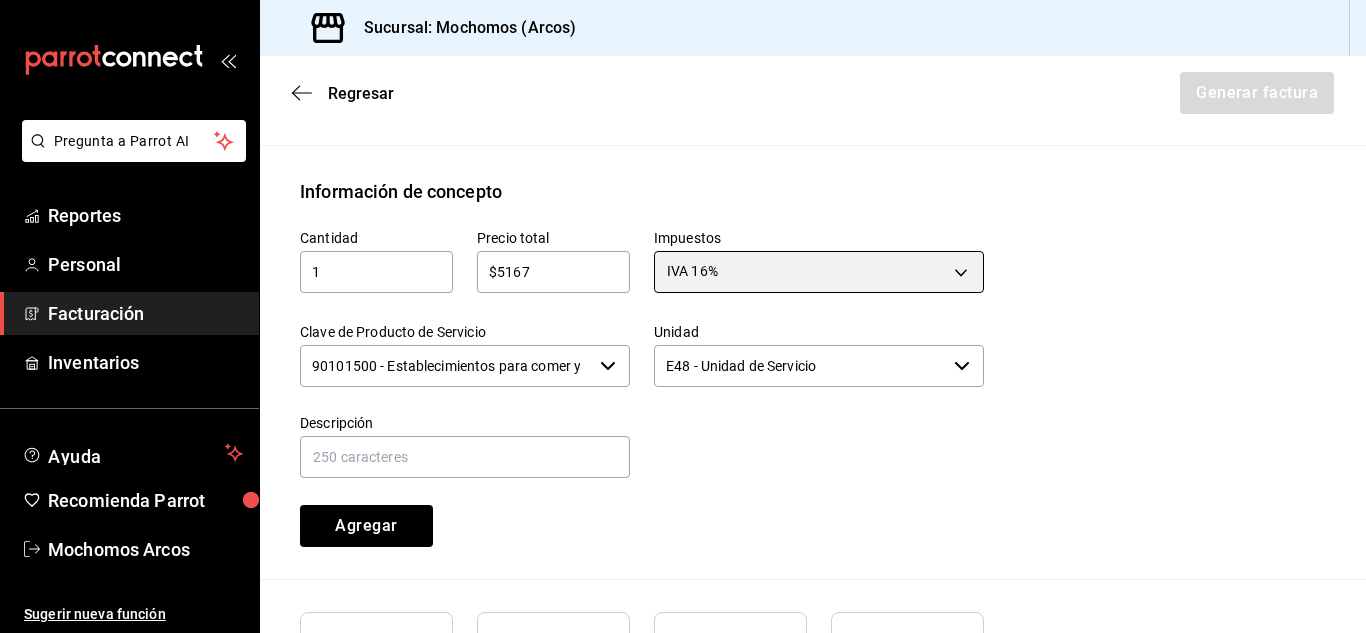 scroll, scrollTop: 1003, scrollLeft: 0, axis: vertical 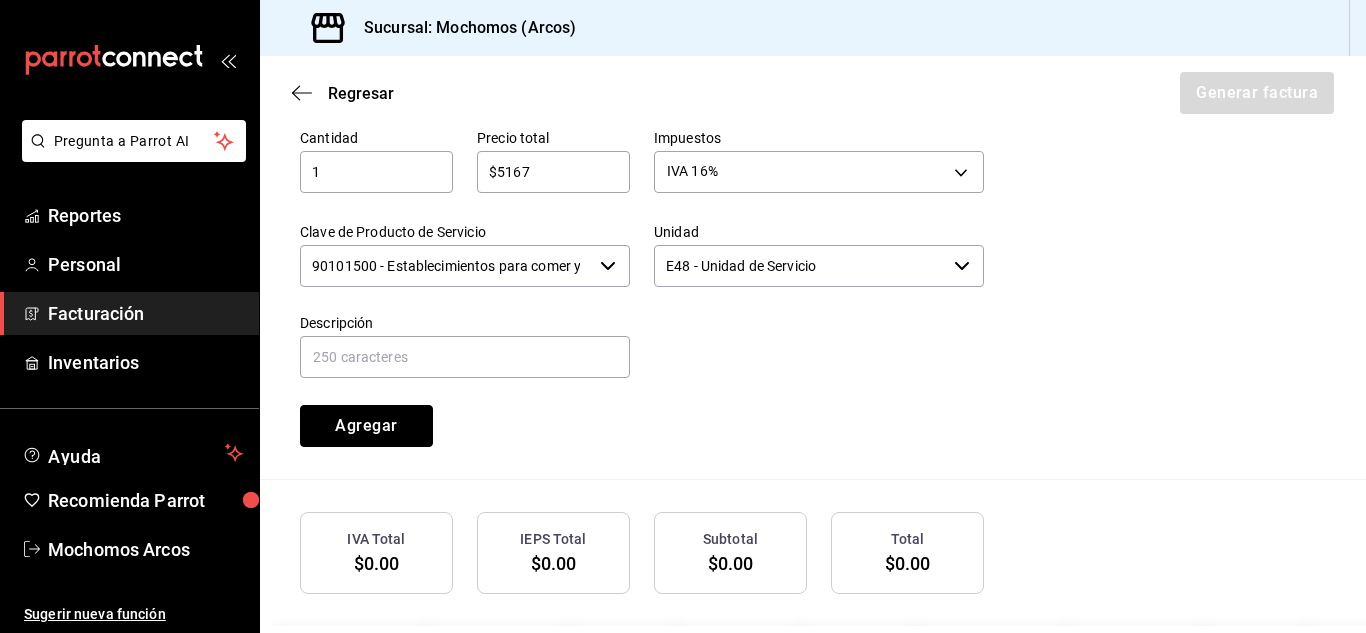 click on "Agregar" at bounding box center (366, 426) 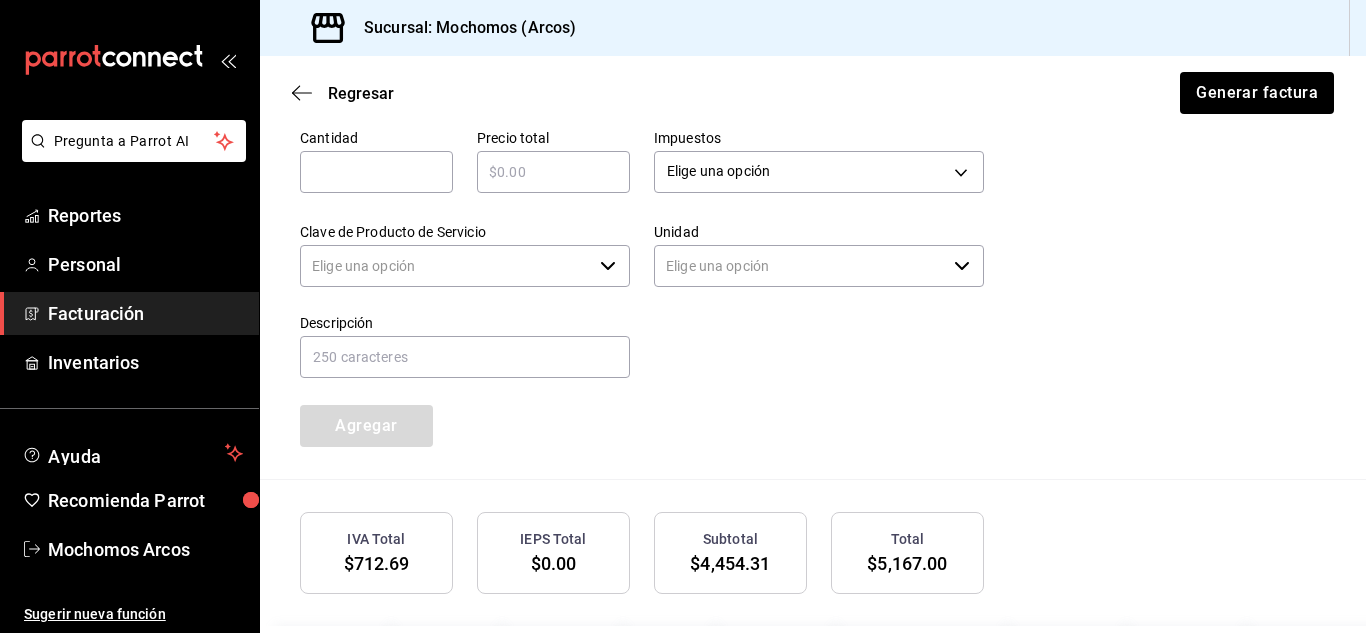 type 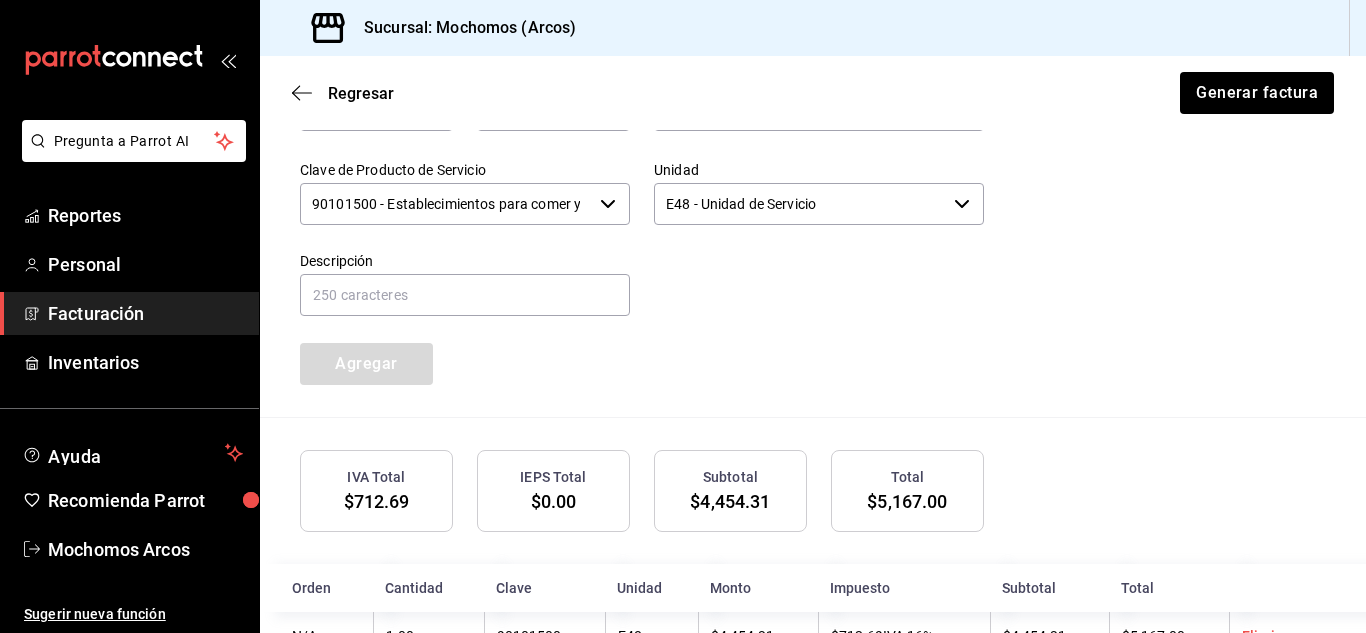 scroll, scrollTop: 1135, scrollLeft: 0, axis: vertical 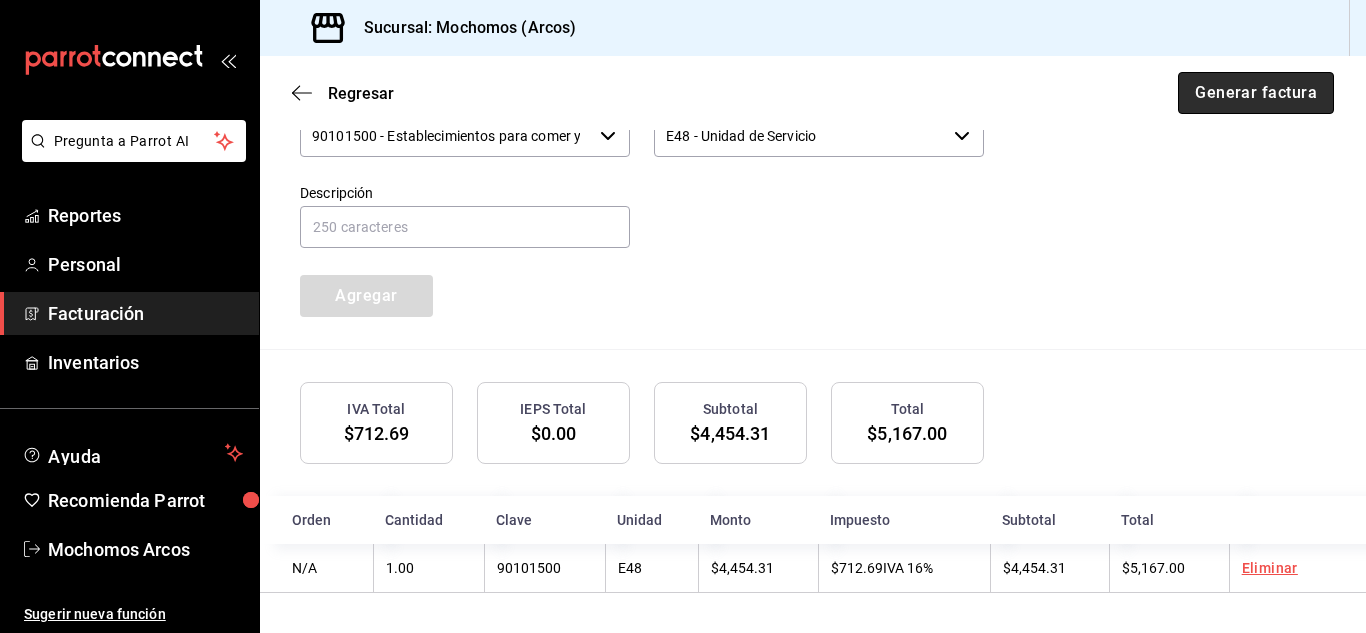 click on "Generar factura" at bounding box center [1256, 93] 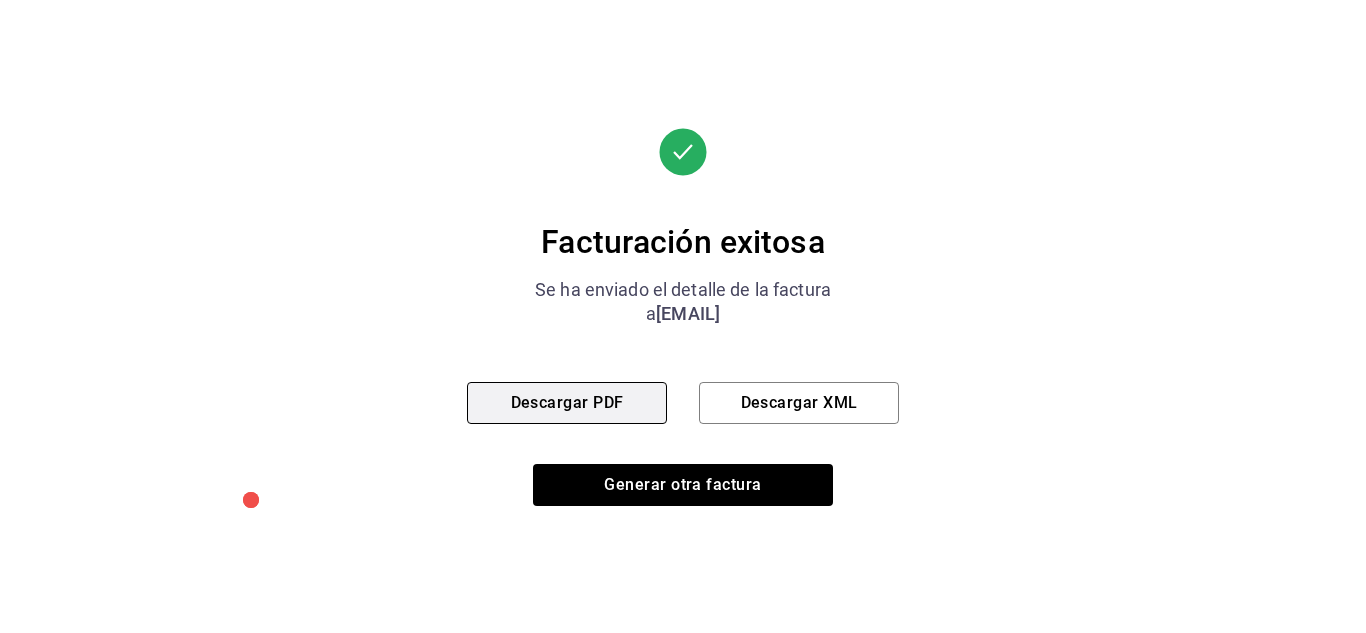 click on "Descargar PDF" at bounding box center (567, 403) 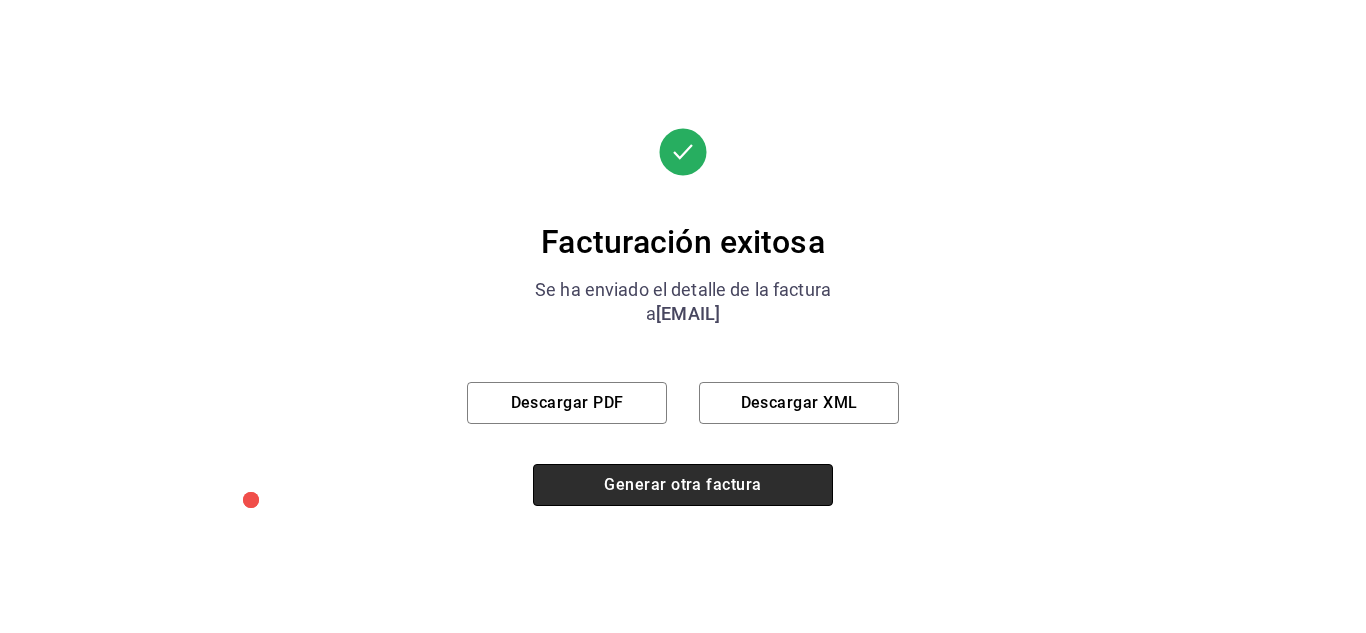 click on "Generar otra factura" at bounding box center [683, 485] 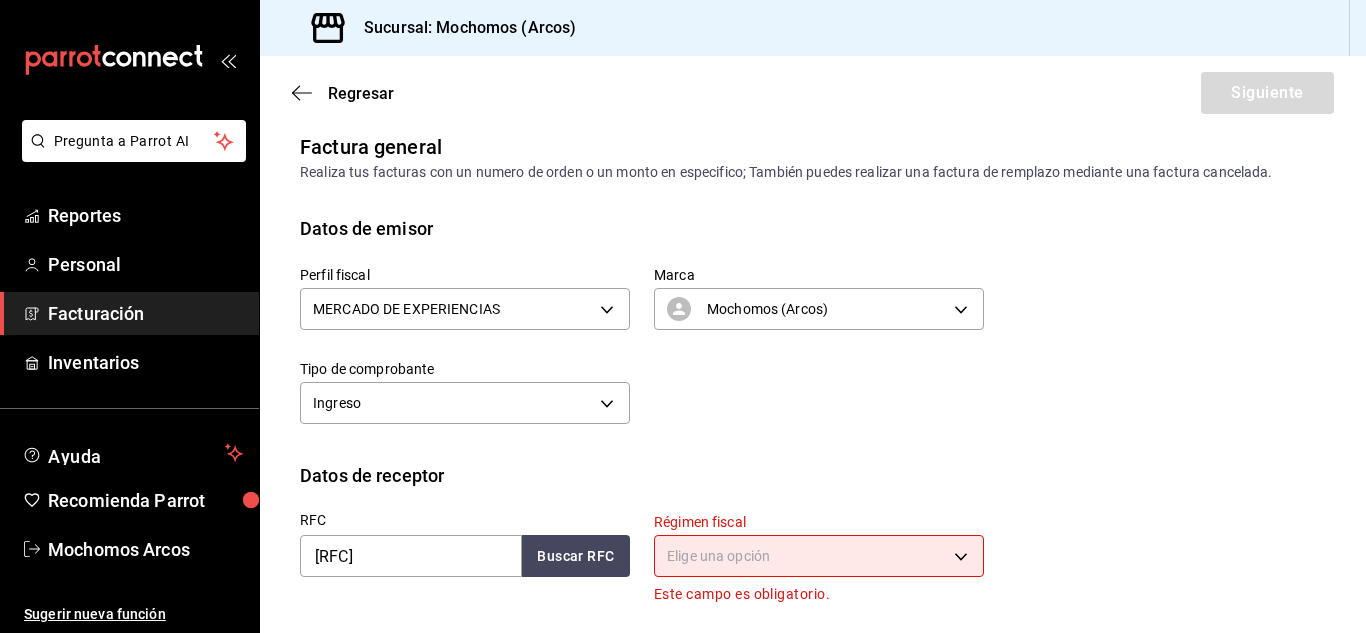 scroll, scrollTop: 0, scrollLeft: 0, axis: both 